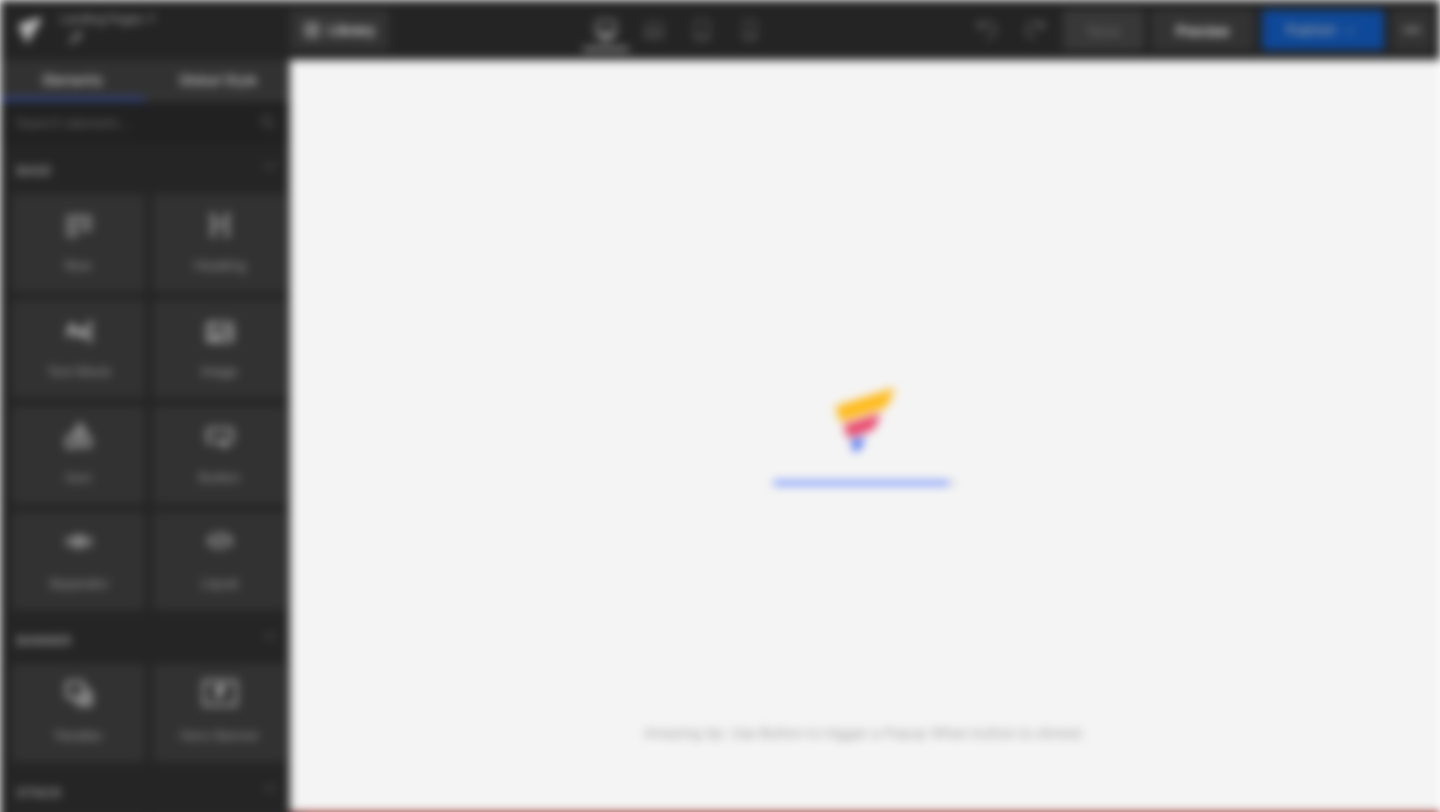 scroll, scrollTop: 0, scrollLeft: 0, axis: both 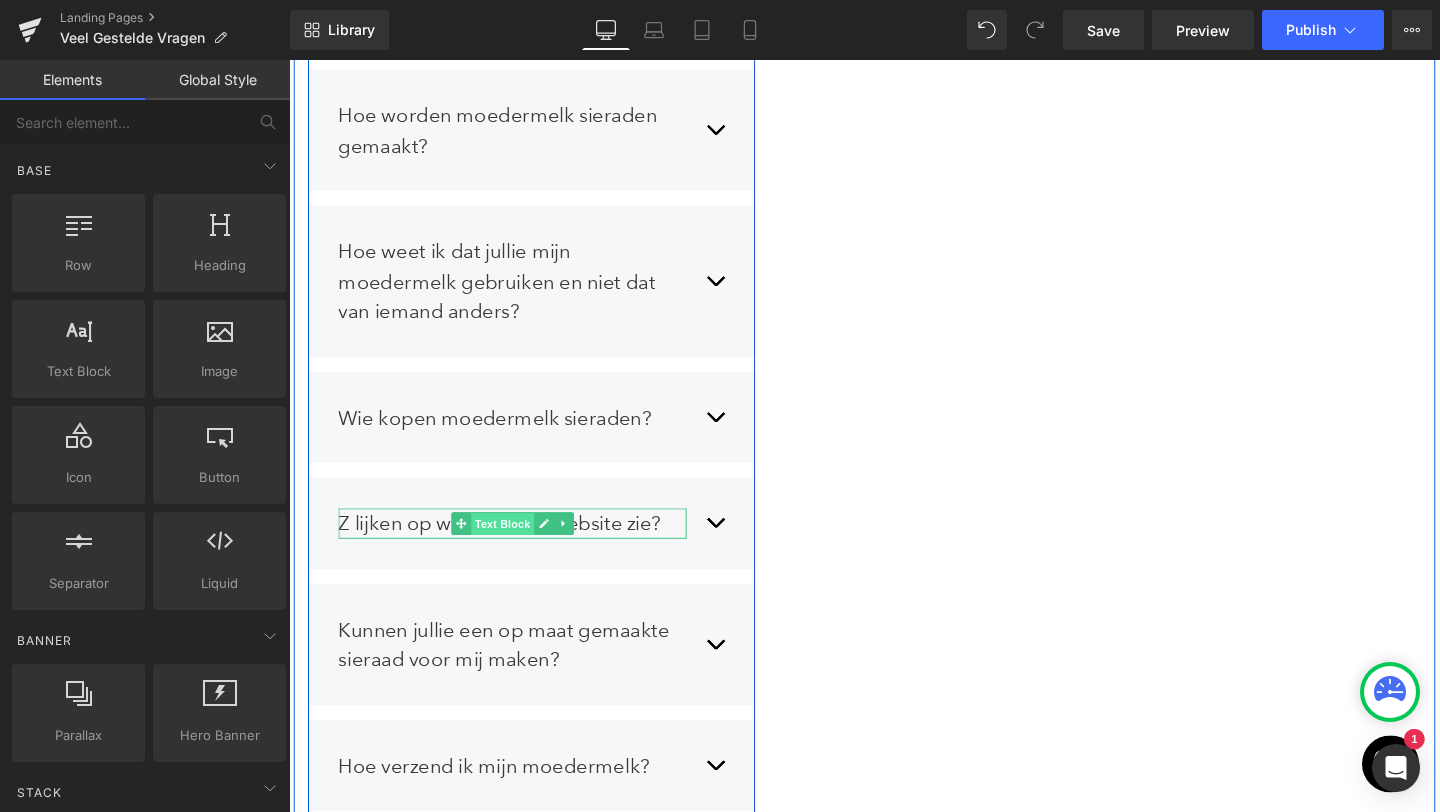 click on "Text Block" at bounding box center (513, 548) 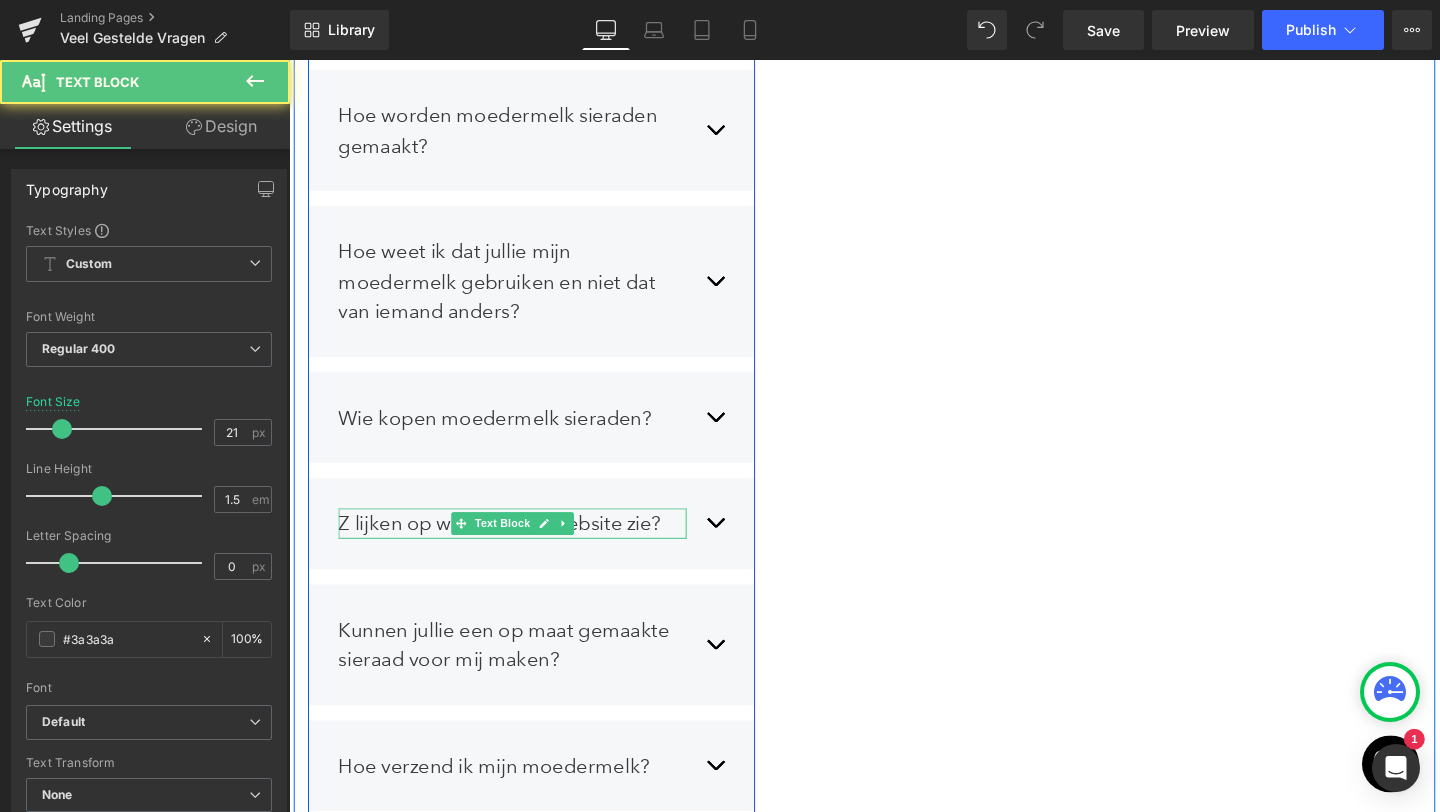 click on "Z lijken op wat ik op de website zie?" at bounding box center [524, 547] 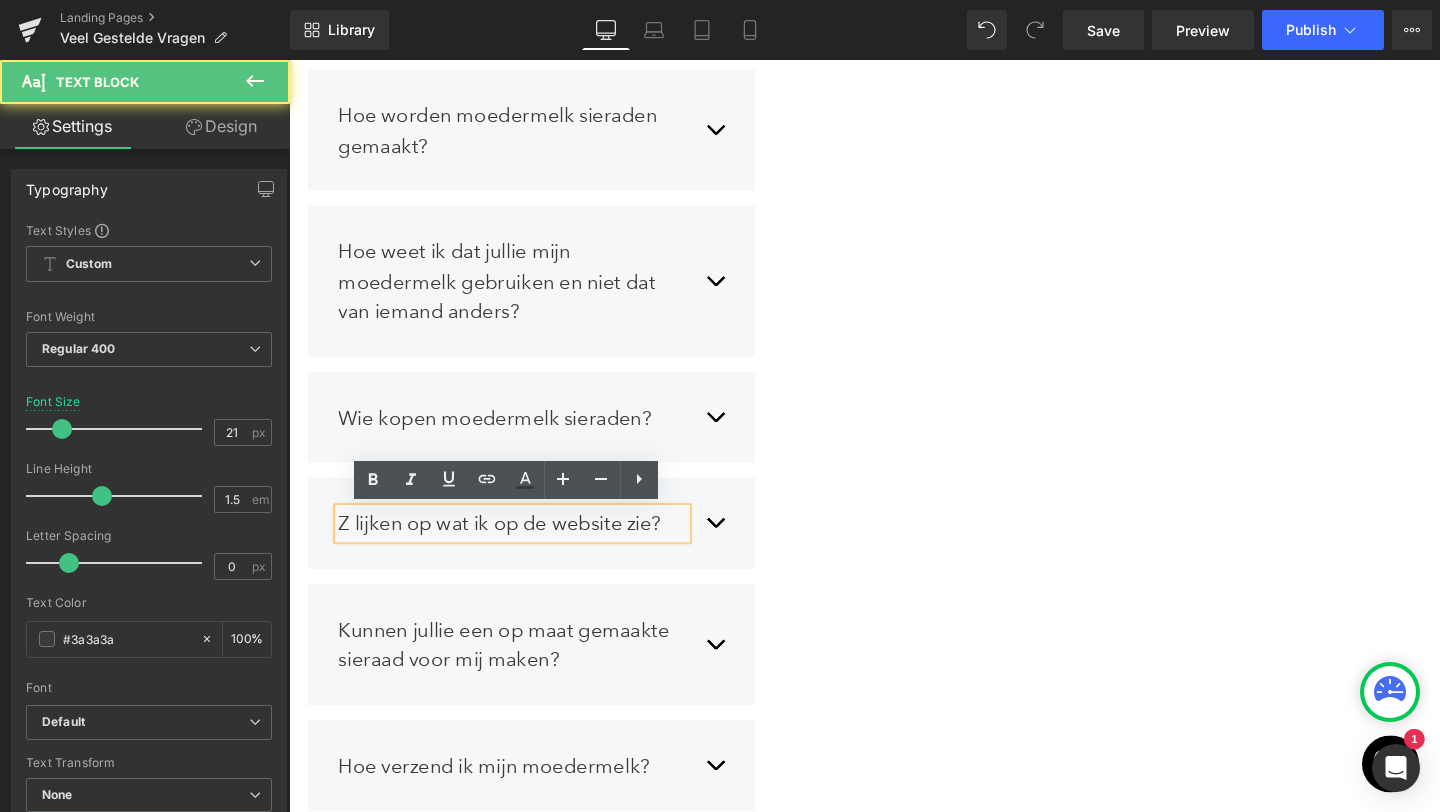 click on "Z lijken op wat ik op de website zie?" at bounding box center [524, 547] 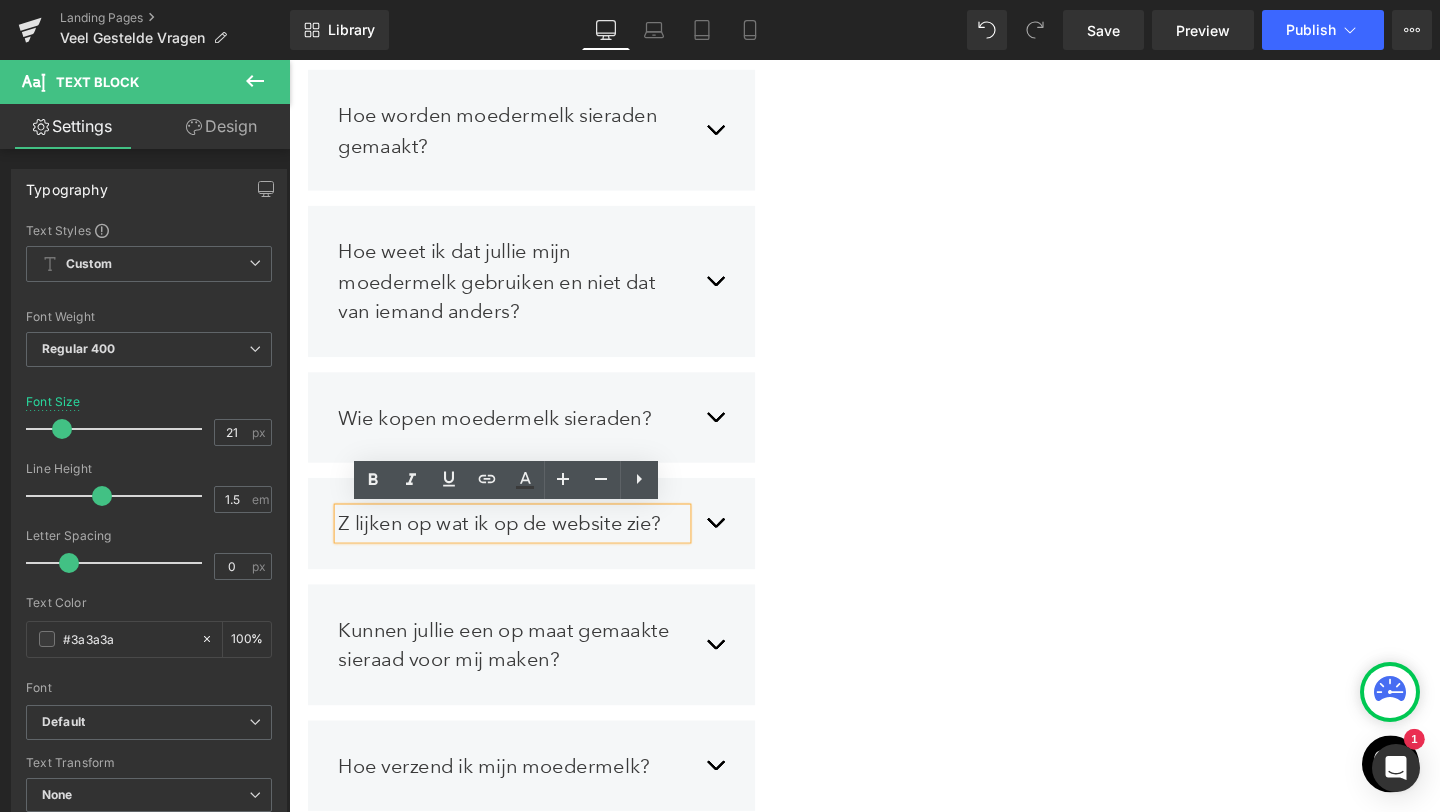 type 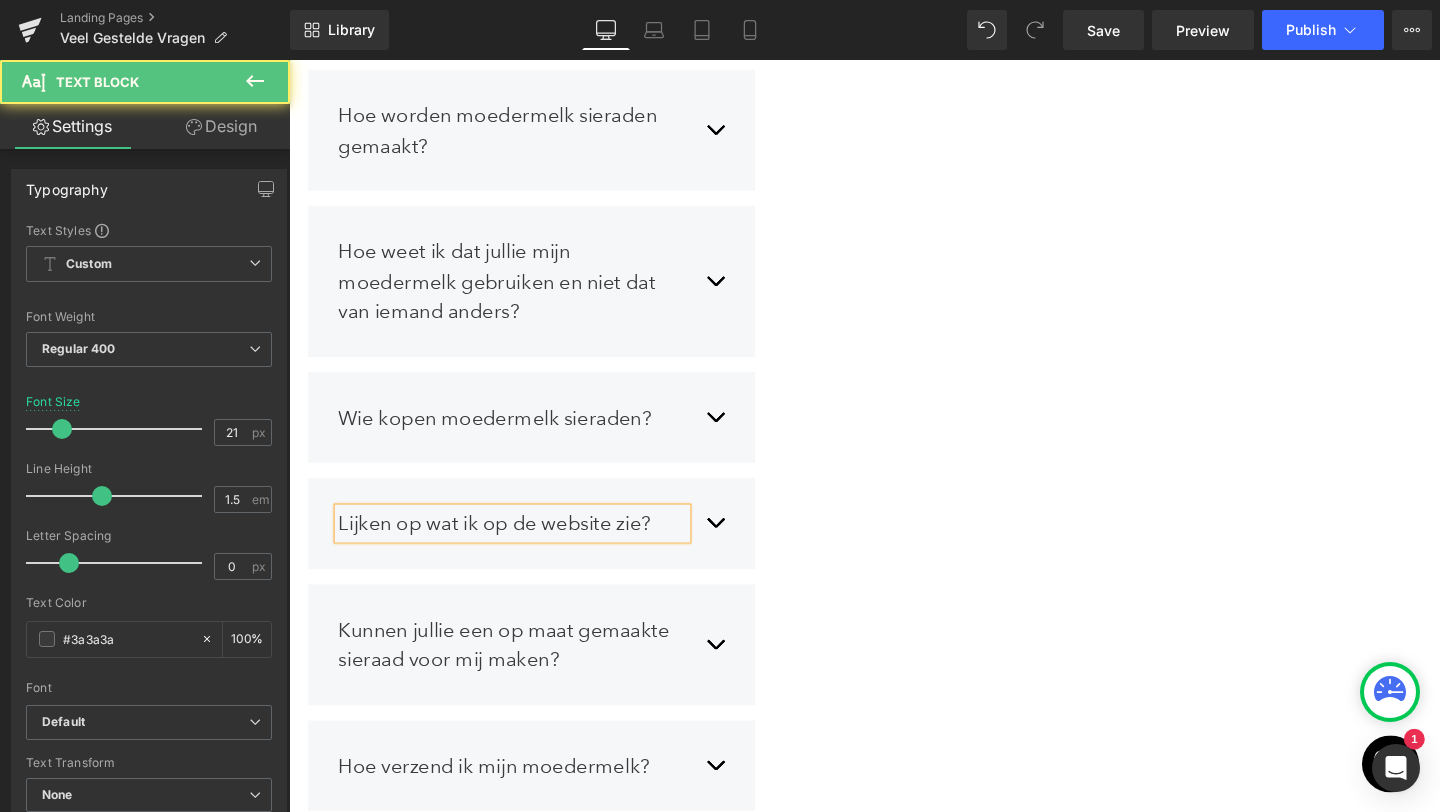 click on "Lijken op wat ik op de website zie?" at bounding box center [524, 547] 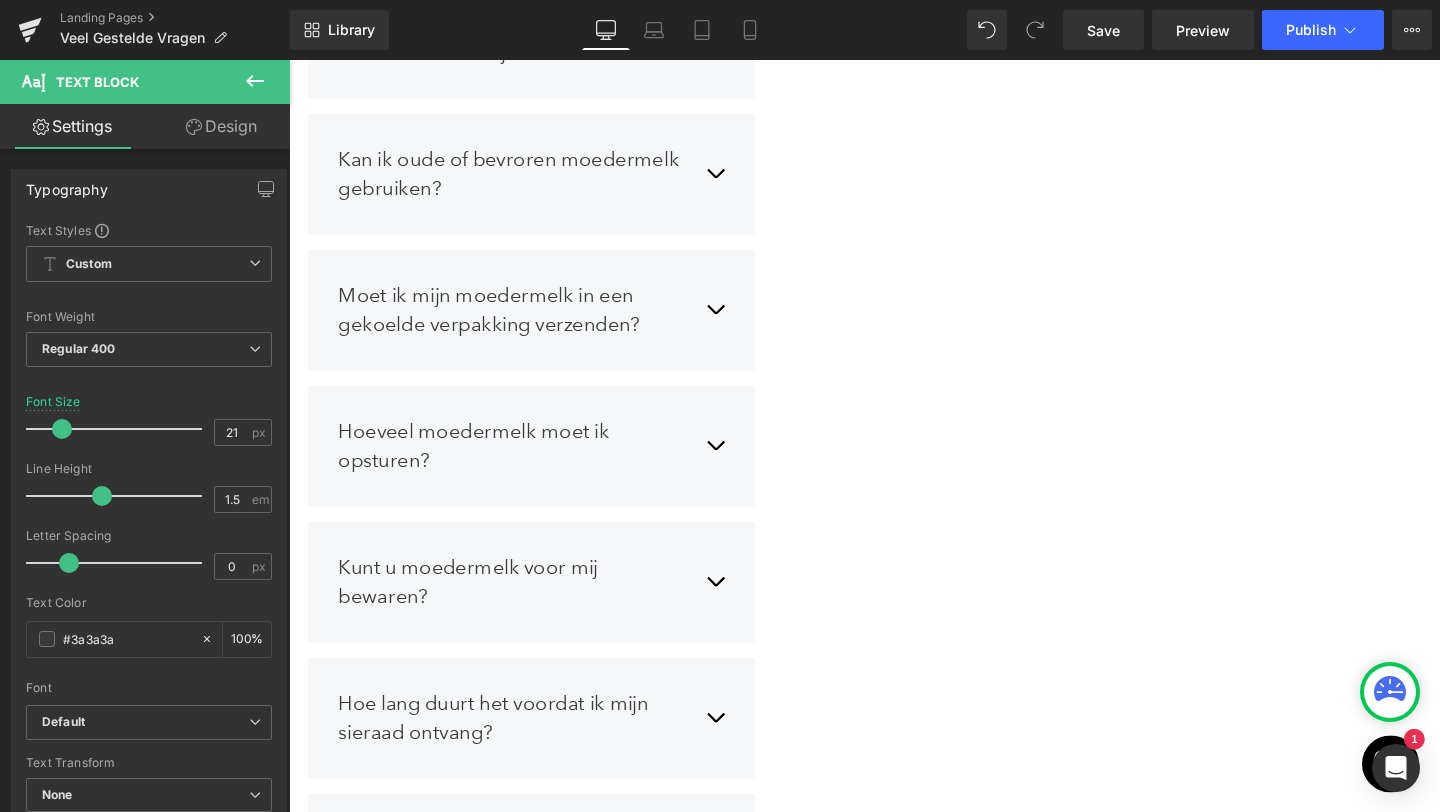 scroll, scrollTop: 1224, scrollLeft: 0, axis: vertical 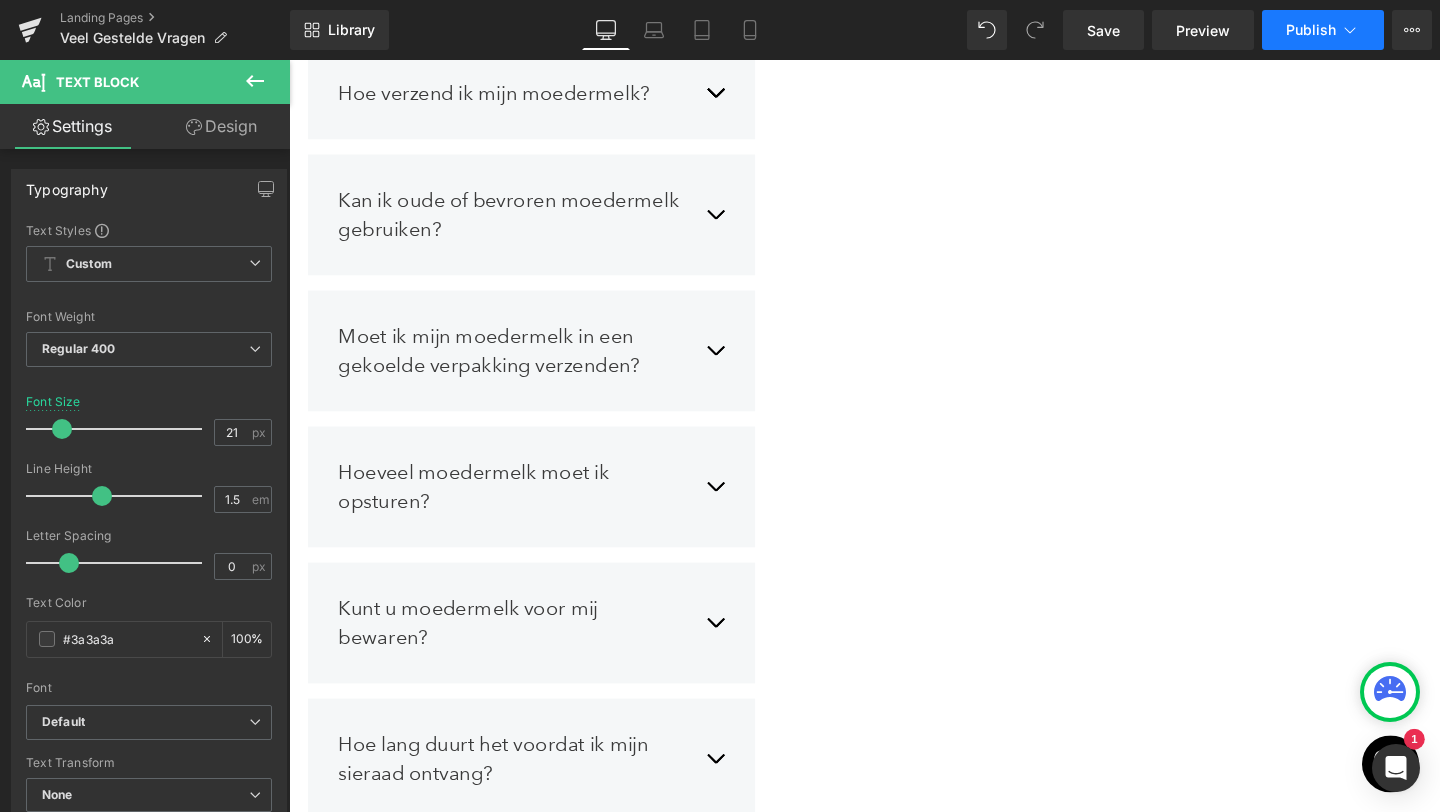 click 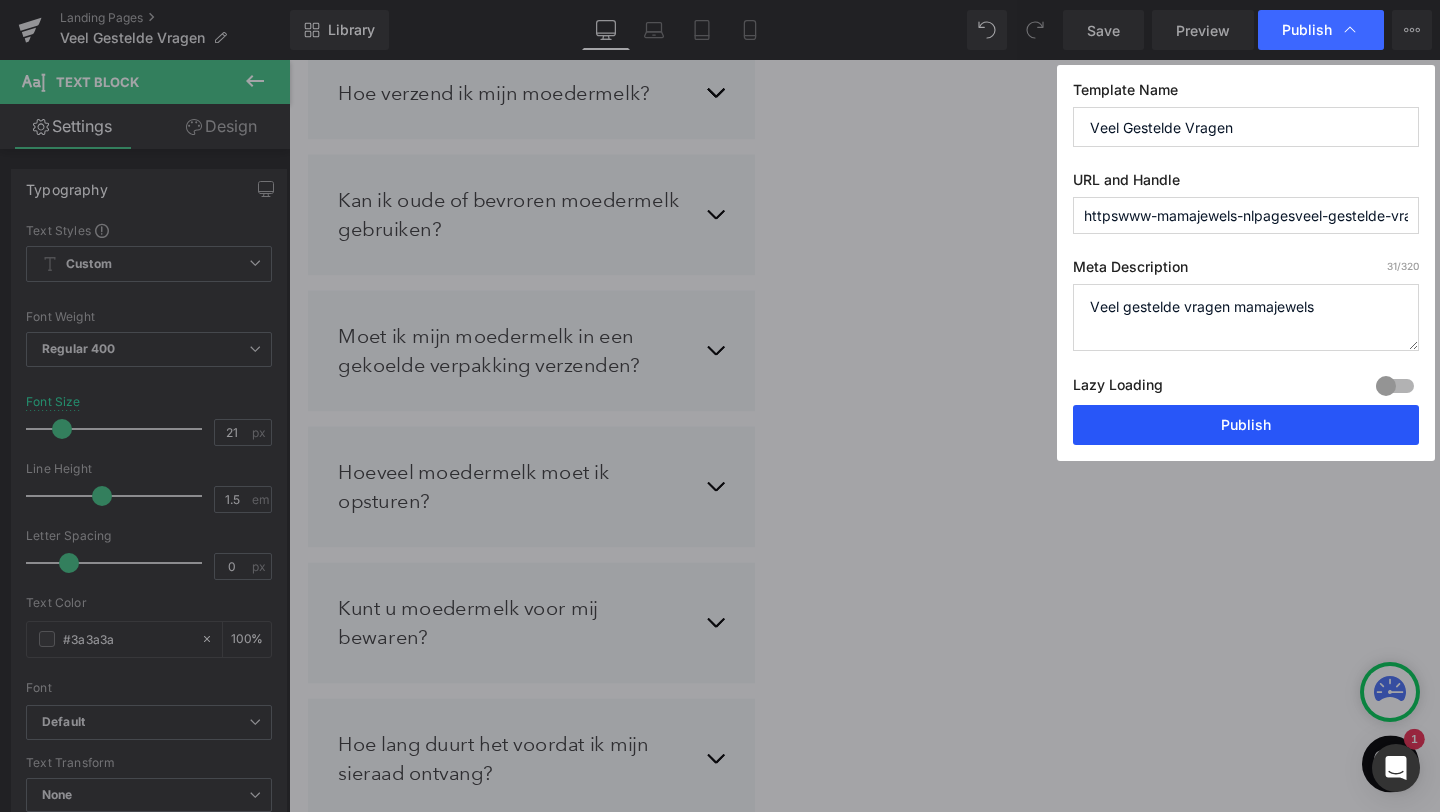 drag, startPoint x: 1155, startPoint y: 425, endPoint x: 939, endPoint y: 78, distance: 408.73587 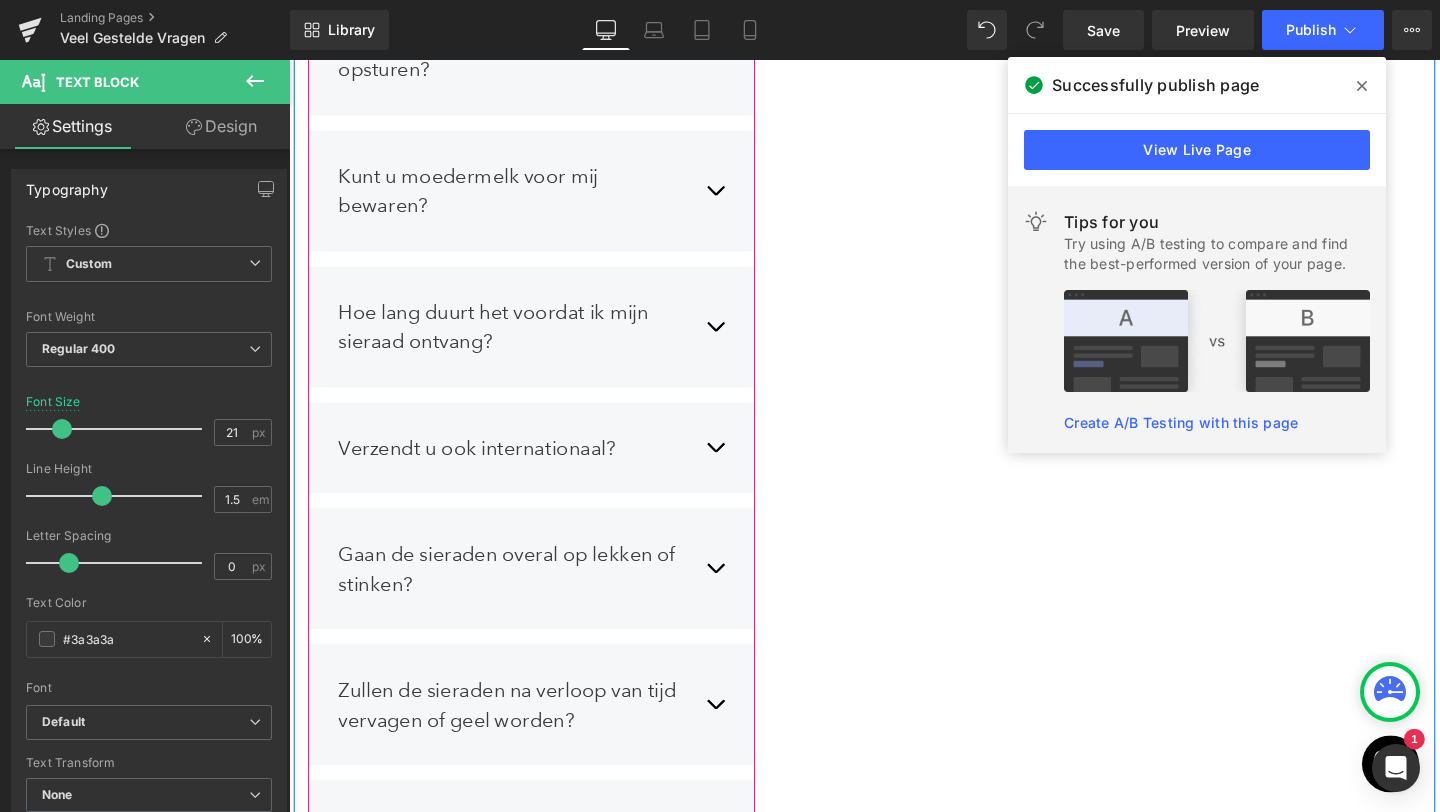 scroll, scrollTop: 1749, scrollLeft: 0, axis: vertical 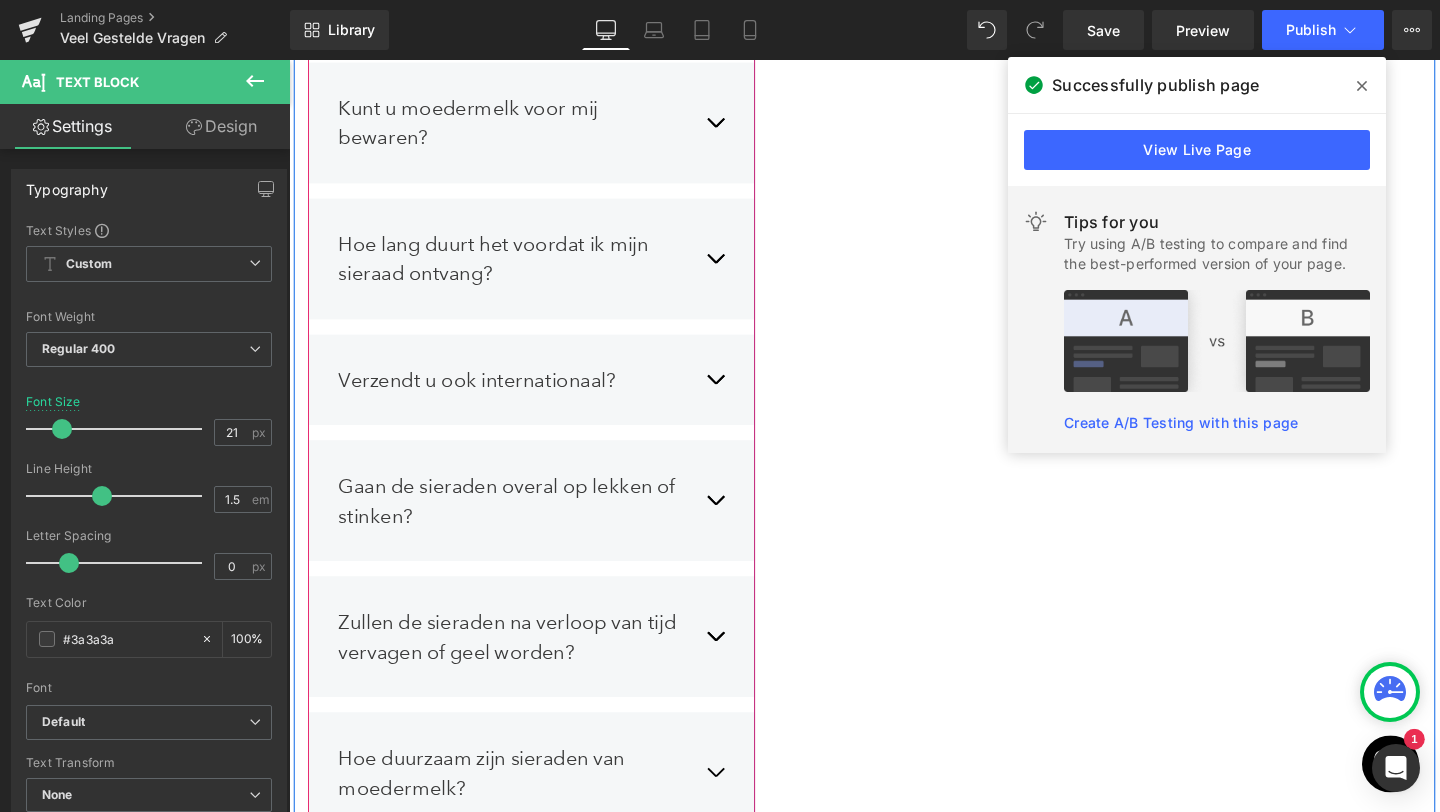 click on "Zullen de sieraden na verloop van tijd vervagen of geel worden?" at bounding box center (524, 666) 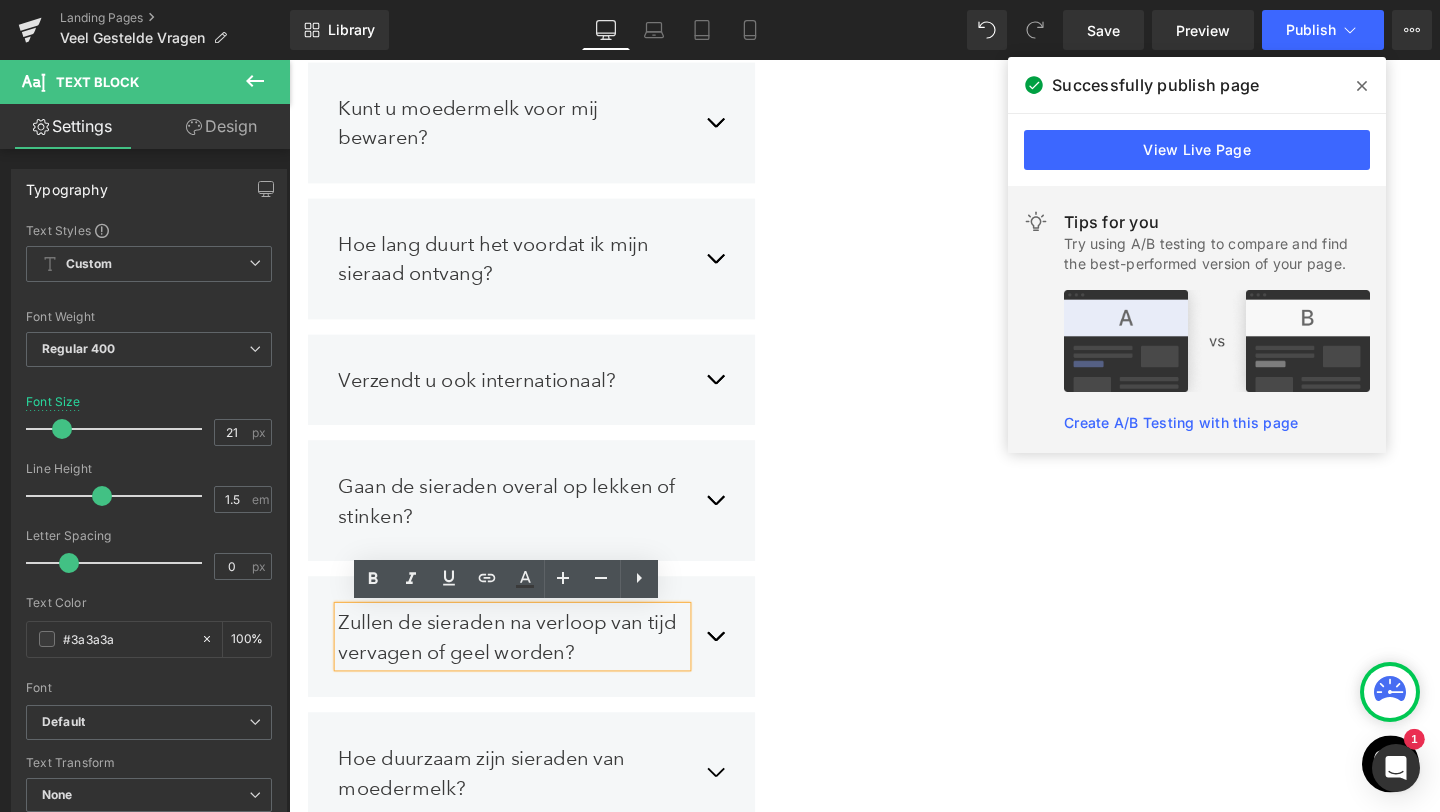 click at bounding box center [737, 666] 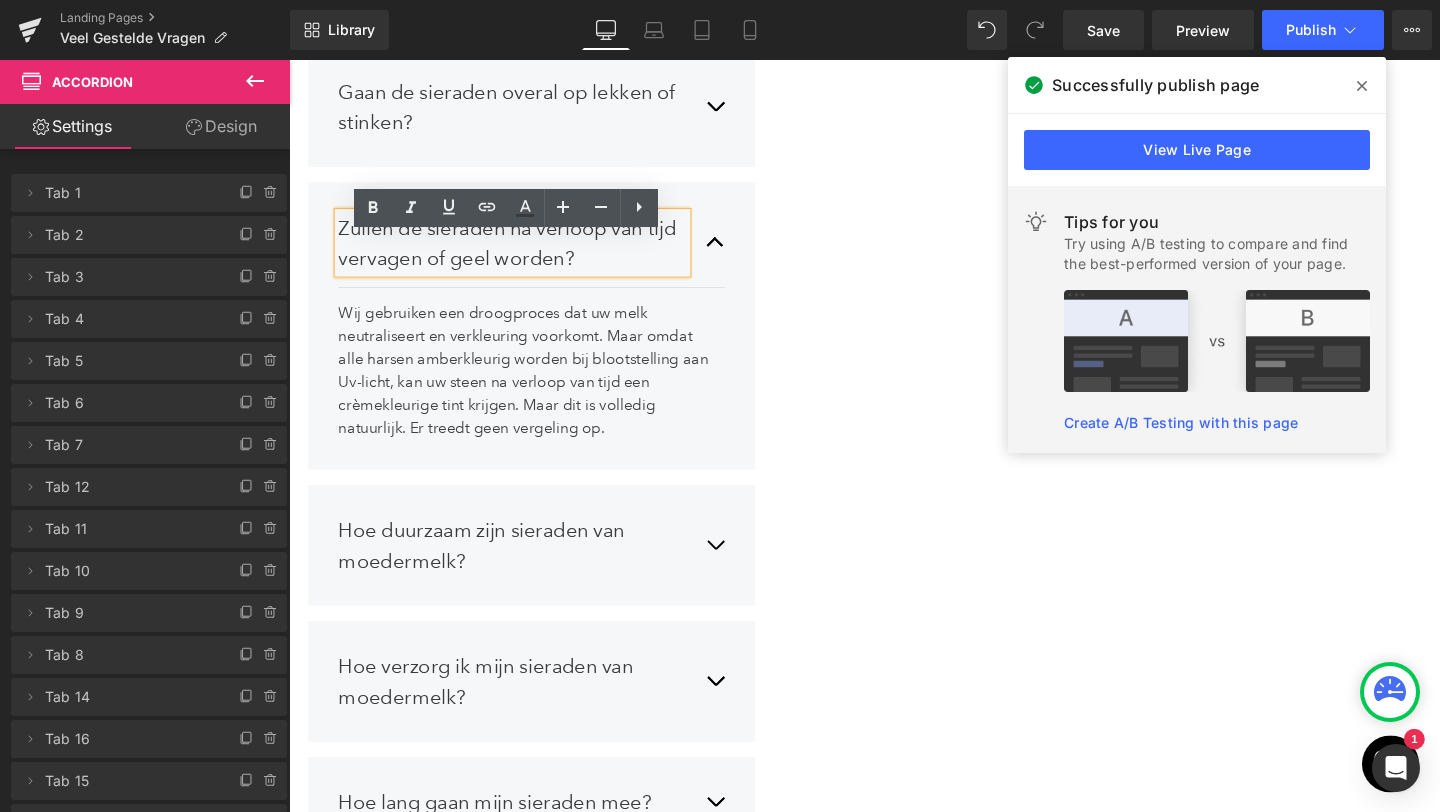 scroll, scrollTop: 2041, scrollLeft: 0, axis: vertical 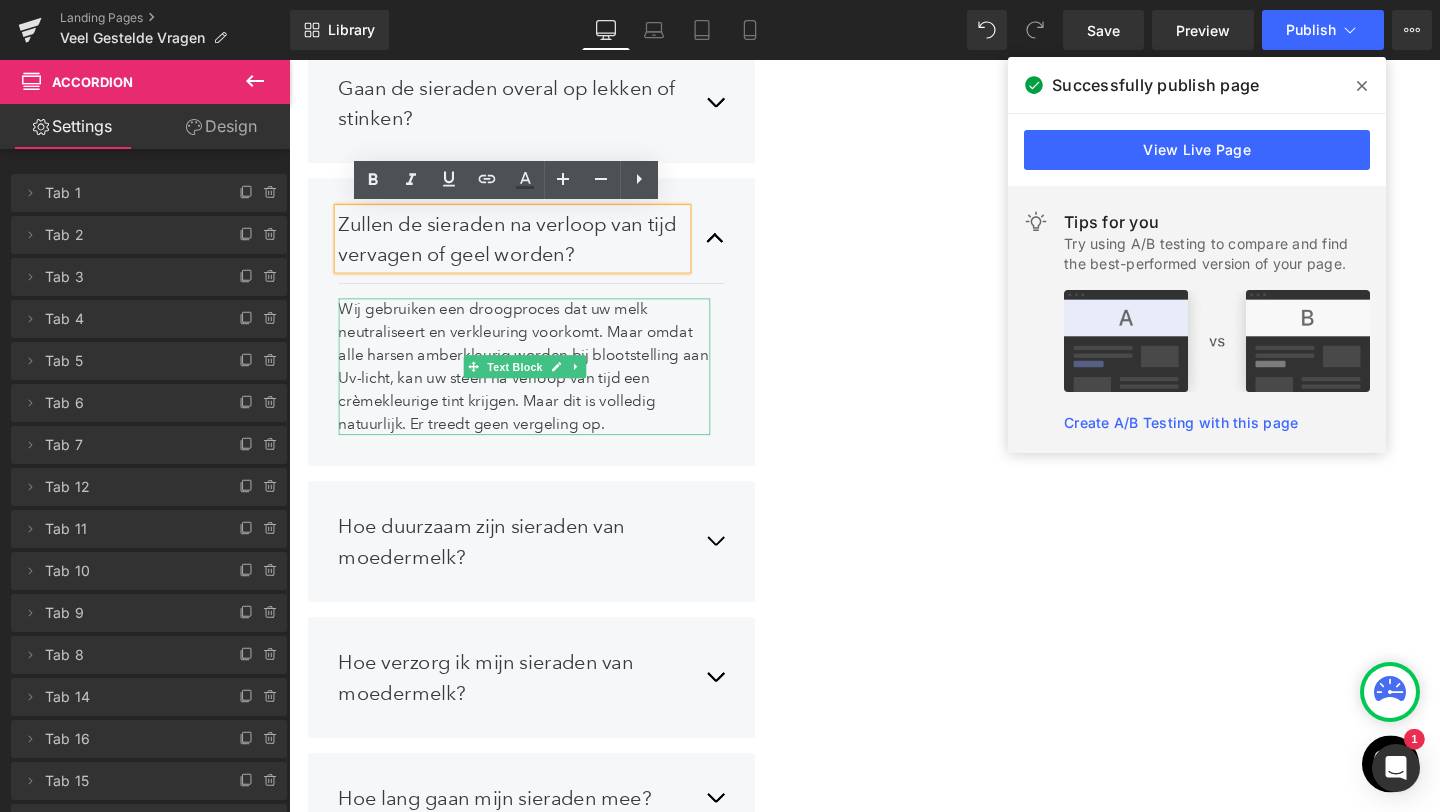 click on "Wij gebruiken een droogproces dat uw melk neutraliseert en verkleuring voorkomt. Maar omdat alle harsen amberkleurig worden bij blootstelling aan Uv-licht, kan uw steen na verloop van tijd een crèmekleurige tint krijgen. Maar dit is volledig natuurlijk. Er treedt geen vergeling op." at bounding box center (536, 382) 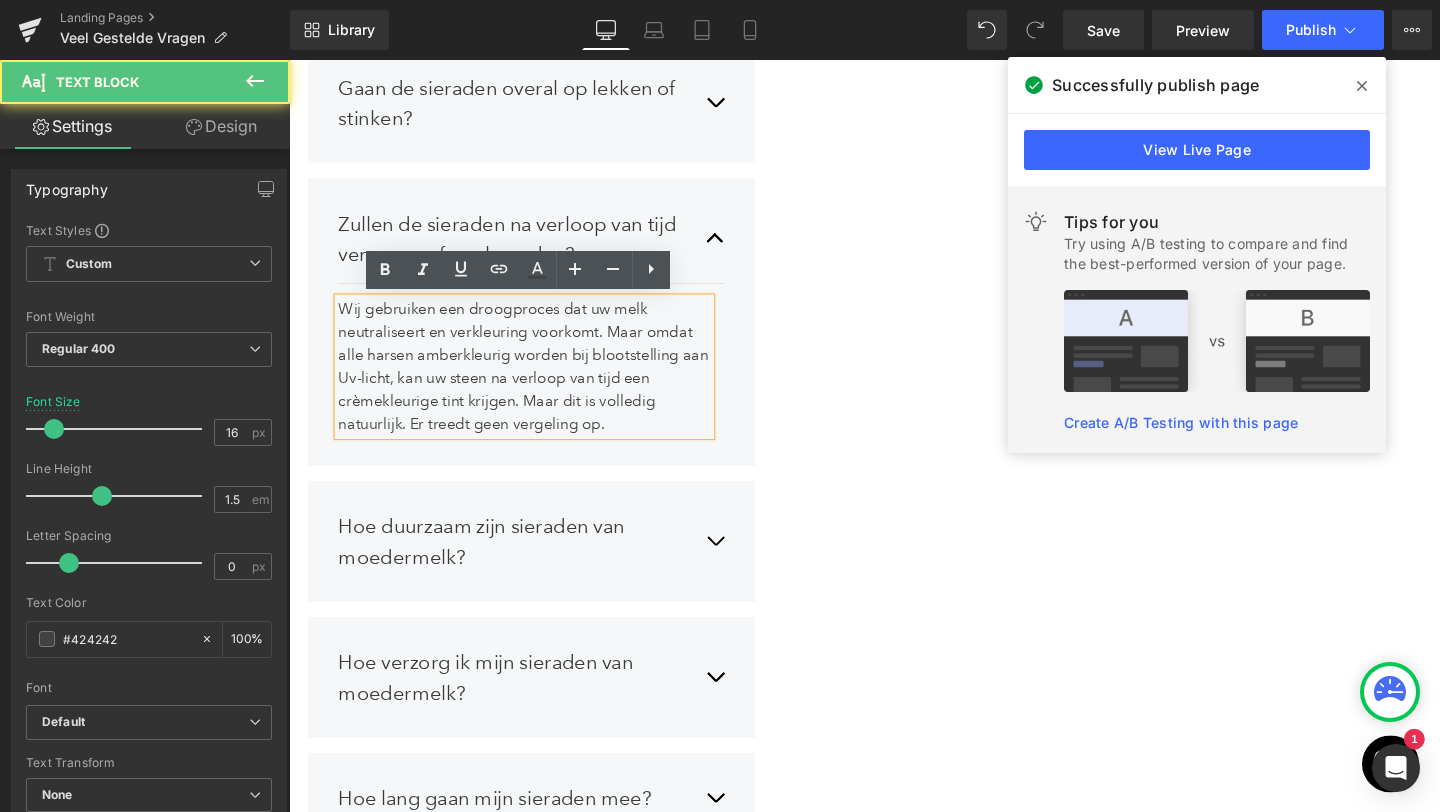click on "Wij gebruiken een droogproces dat uw melk neutraliseert en verkleuring voorkomt. Maar omdat alle harsen amberkleurig worden bij blootstelling aan Uv-licht, kan uw steen na verloop van tijd een crèmekleurige tint krijgen. Maar dit is volledig natuurlijk. Er treedt geen vergeling op." at bounding box center (536, 382) 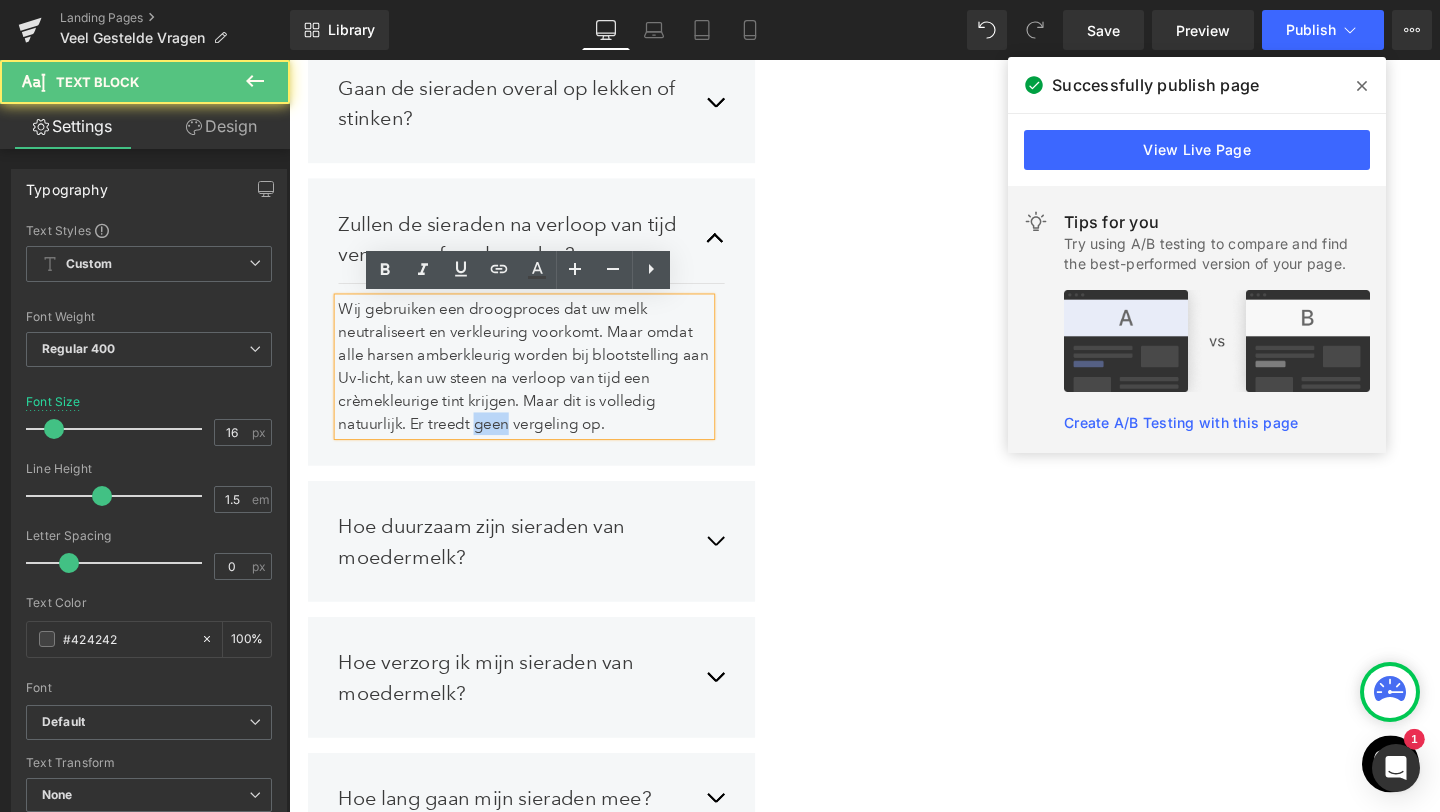 click on "Wij gebruiken een droogproces dat uw melk neutraliseert en verkleuring voorkomt. Maar omdat alle harsen amberkleurig worden bij blootstelling aan Uv-licht, kan uw steen na verloop van tijd een crèmekleurige tint krijgen. Maar dit is volledig natuurlijk. Er treedt geen vergeling op." at bounding box center [536, 382] 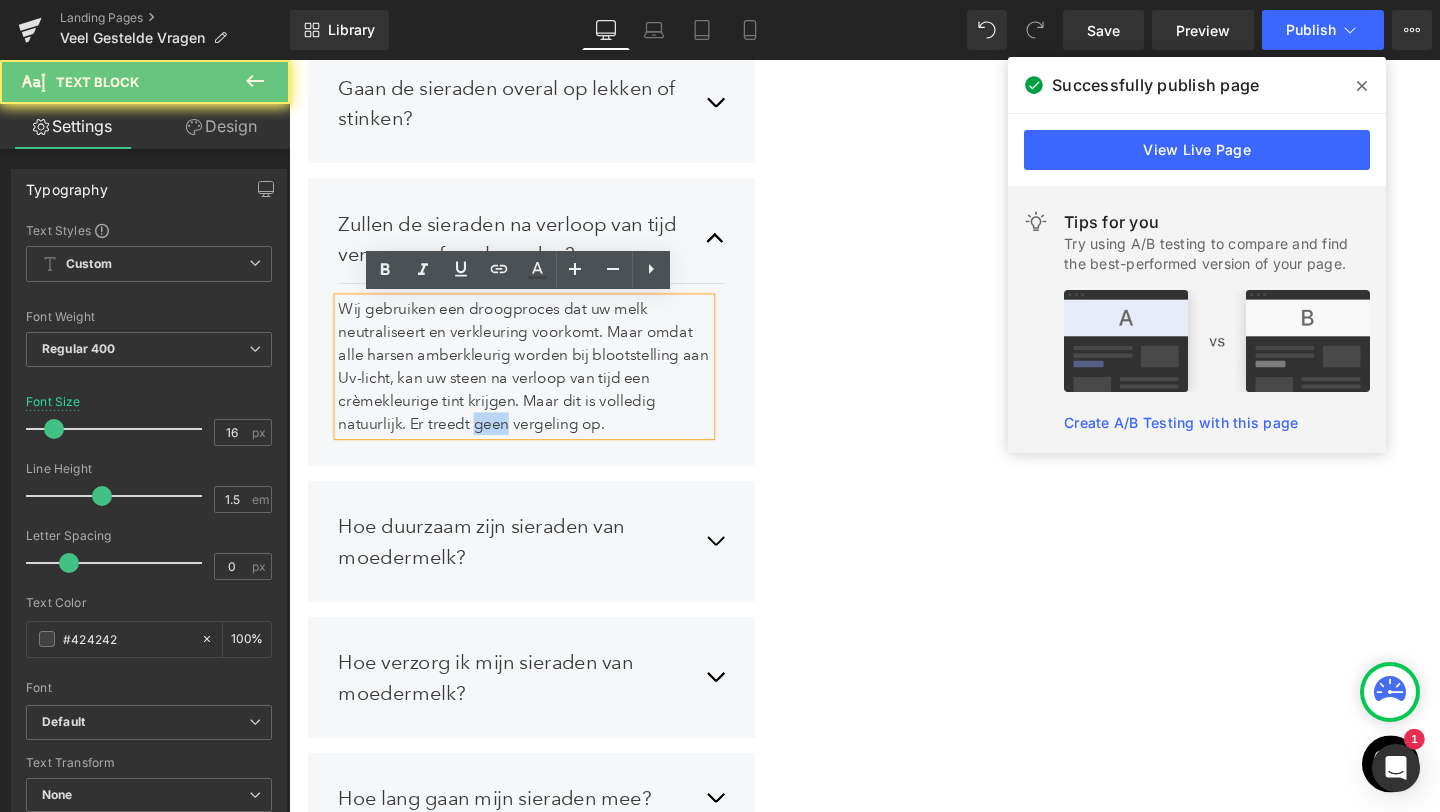 type 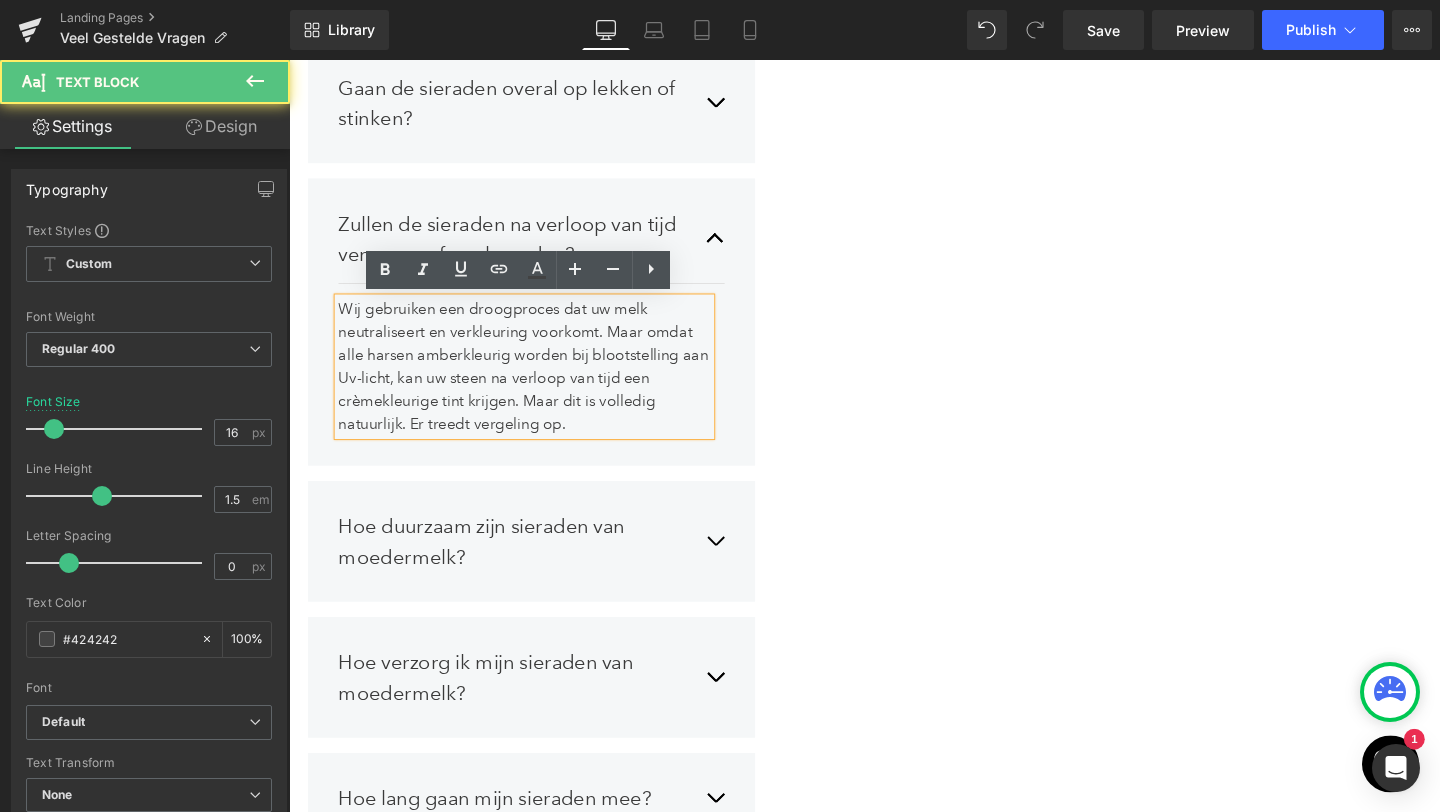 click on "Wij gebruiken een droogproces dat uw melk neutraliseert en verkleuring voorkomt. Maar omdat alle harsen amberkleurig worden bij blootstelling aan Uv-licht, kan uw steen na verloop van tijd een crèmekleurige tint krijgen. Maar dit is volledig natuurlijk. Er treedt vergeling op." at bounding box center (536, 382) 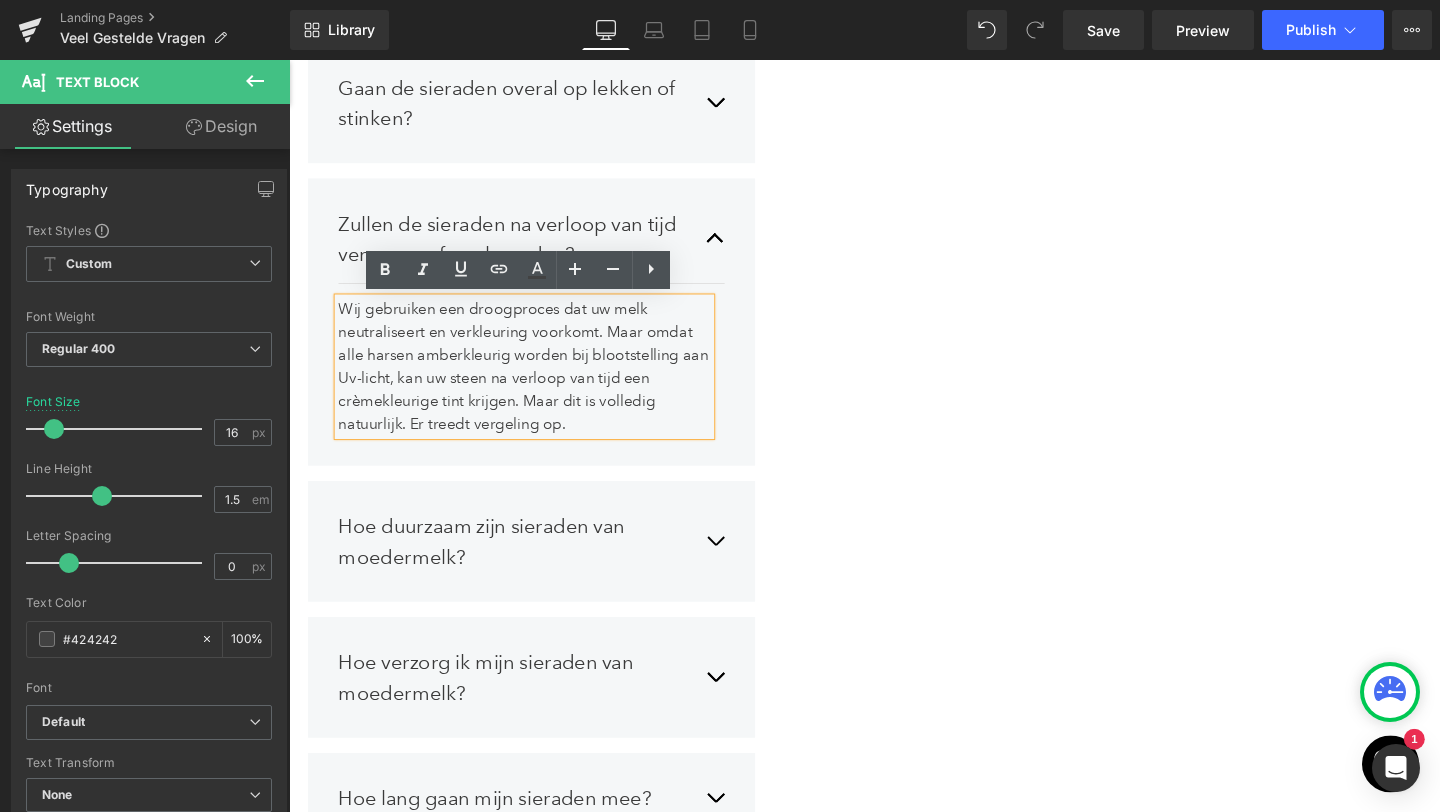 click on "Wij gebruiken een droogproces dat uw melk neutraliseert en verkleuring voorkomt. Maar omdat alle harsen amberkleurig worden bij blootstelling aan Uv-licht, kan uw steen na verloop van tijd een crèmekleurige tint krijgen. Maar dit is volledig natuurlijk. Er treedt vergeling op." at bounding box center (536, 382) 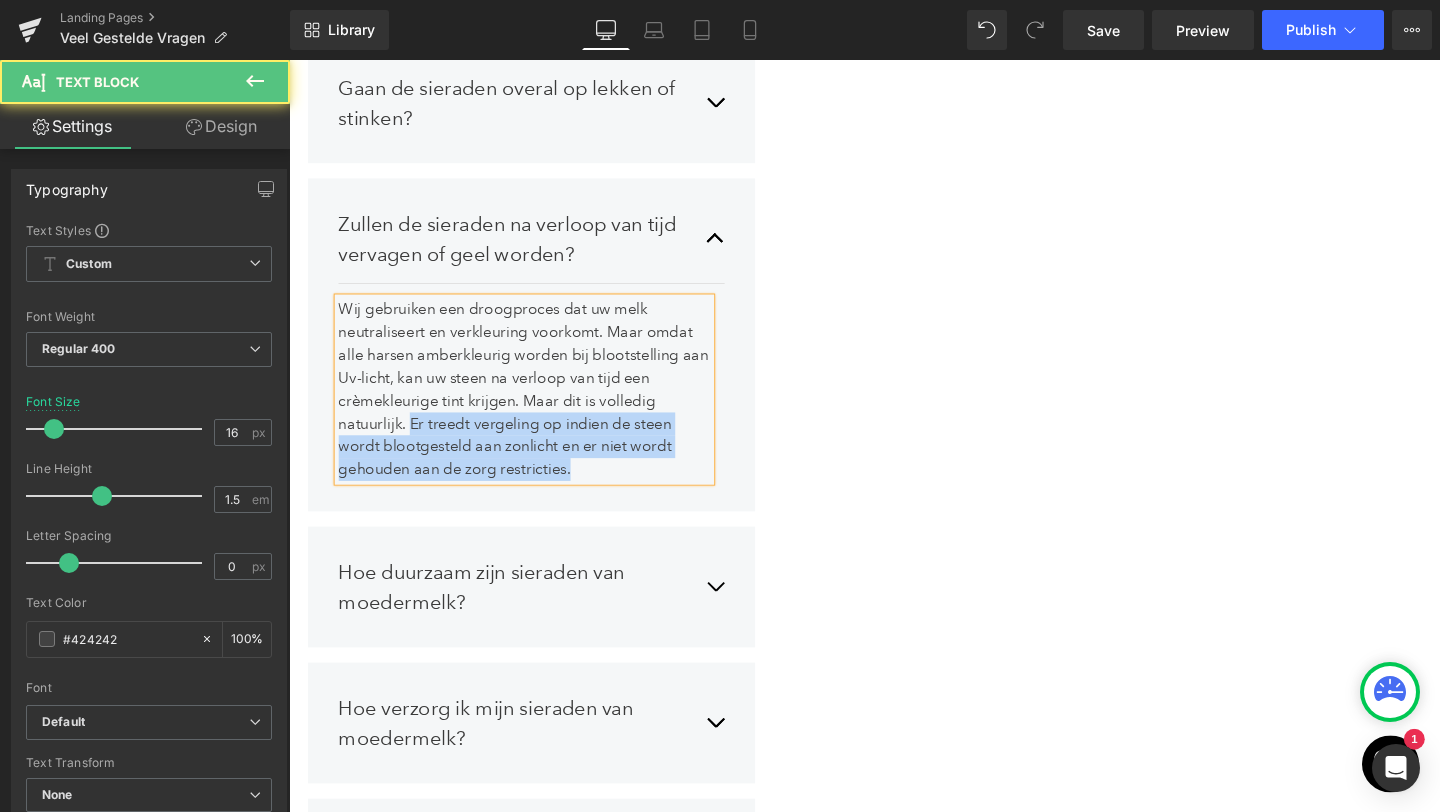 drag, startPoint x: 418, startPoint y: 436, endPoint x: 601, endPoint y: 486, distance: 189.70767 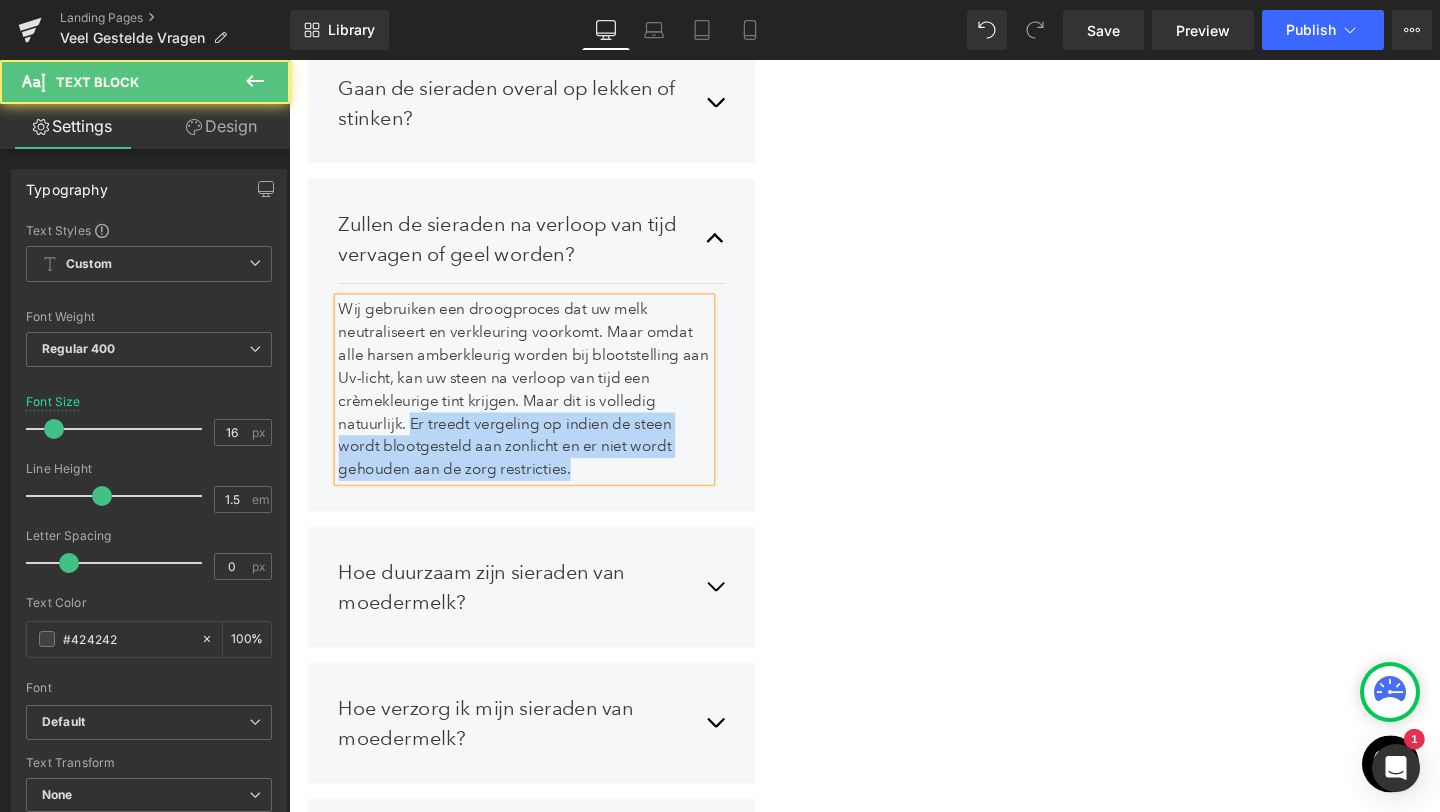 click on "Wij gebruiken een droogproces dat uw melk neutraliseert en verkleuring voorkomt. Maar omdat alle harsen amberkleurig worden bij blootstelling aan Uv-licht, kan uw steen na verloop van tijd een crèmekleurige tint krijgen. Maar dit is volledig natuurlijk. Er treedt vergeling op indien de steen wordt blootgesteld aan zonlicht en er niet wordt gehouden aan de zorg restricties." at bounding box center (536, 406) 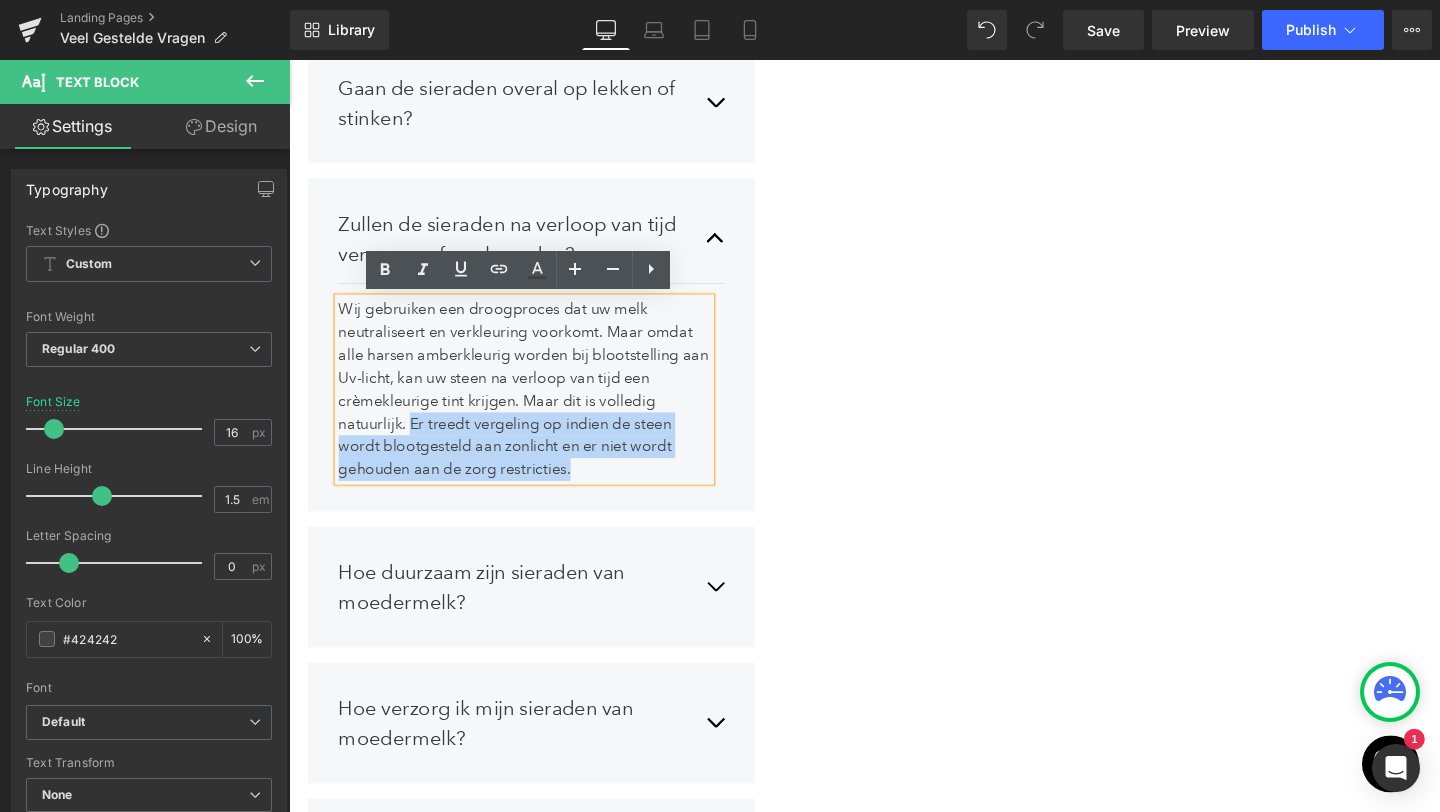 copy on "Er treedt vergeling op indien de steen wordt blootgesteld aan zonlicht en er niet wordt gehouden aan de zorg restricties." 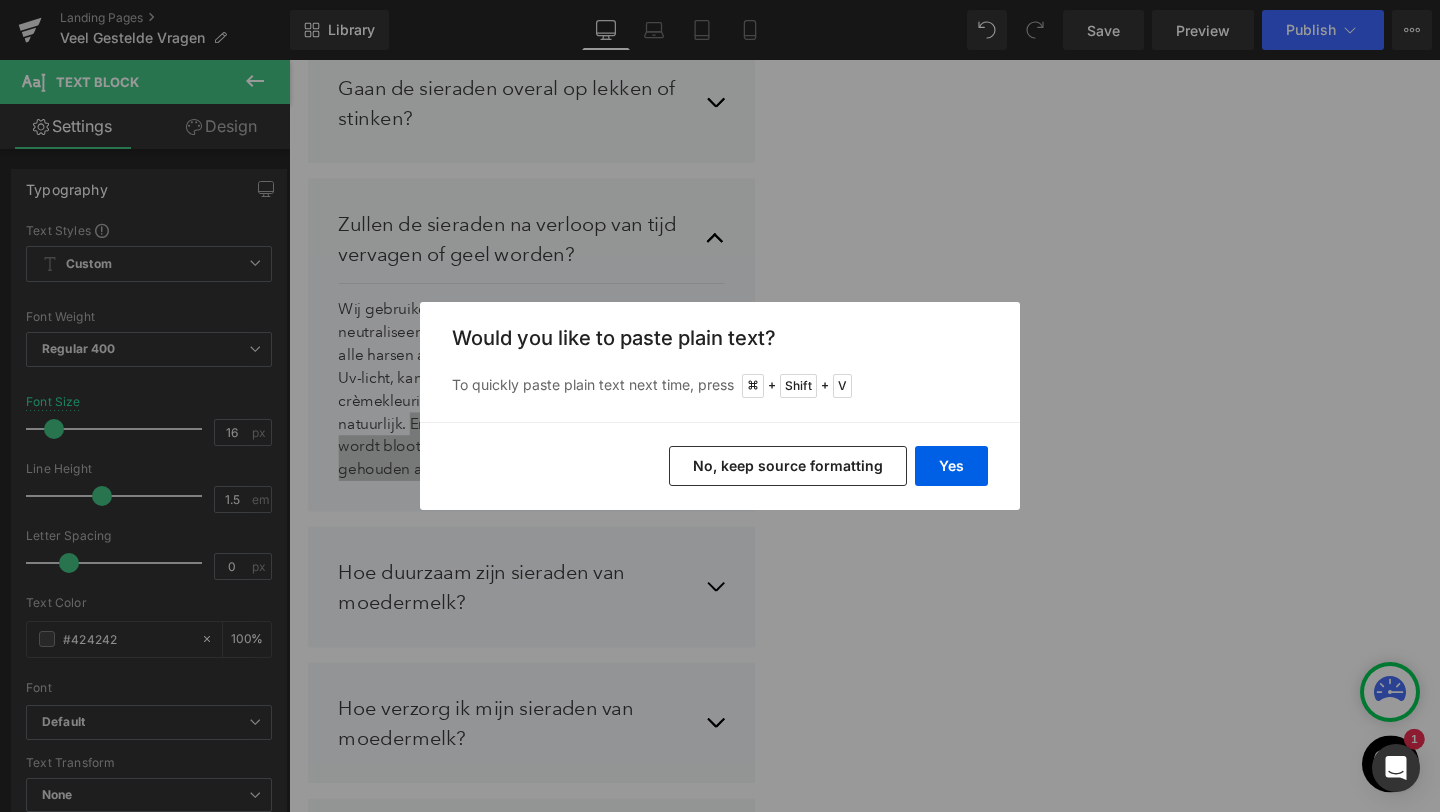 click on "No, keep source formatting" at bounding box center [788, 466] 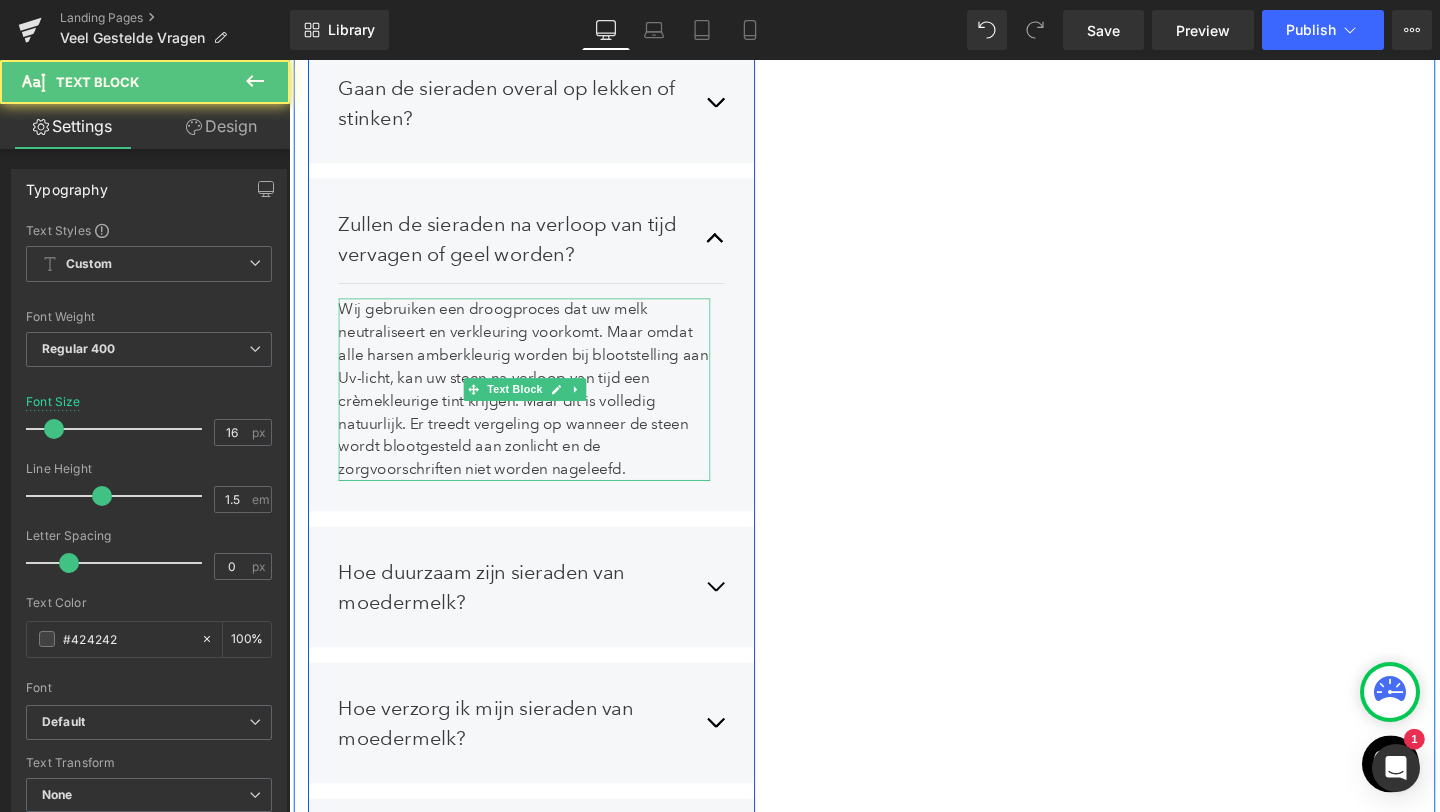 click on "Wij gebruiken een droogproces dat uw melk neutraliseert en verkleuring voorkomt. Maar omdat alle harsen amberkleurig worden bij blootstelling aan Uv-licht, kan uw steen na verloop van tijd een crèmekleurige tint krijgen. Maar dit is volledig natuurlijk. Er treedt vergeling op wanneer de steen wordt blootgesteld aan zonlicht en de zorgvoorschriften niet worden nageleefd." at bounding box center (536, 406) 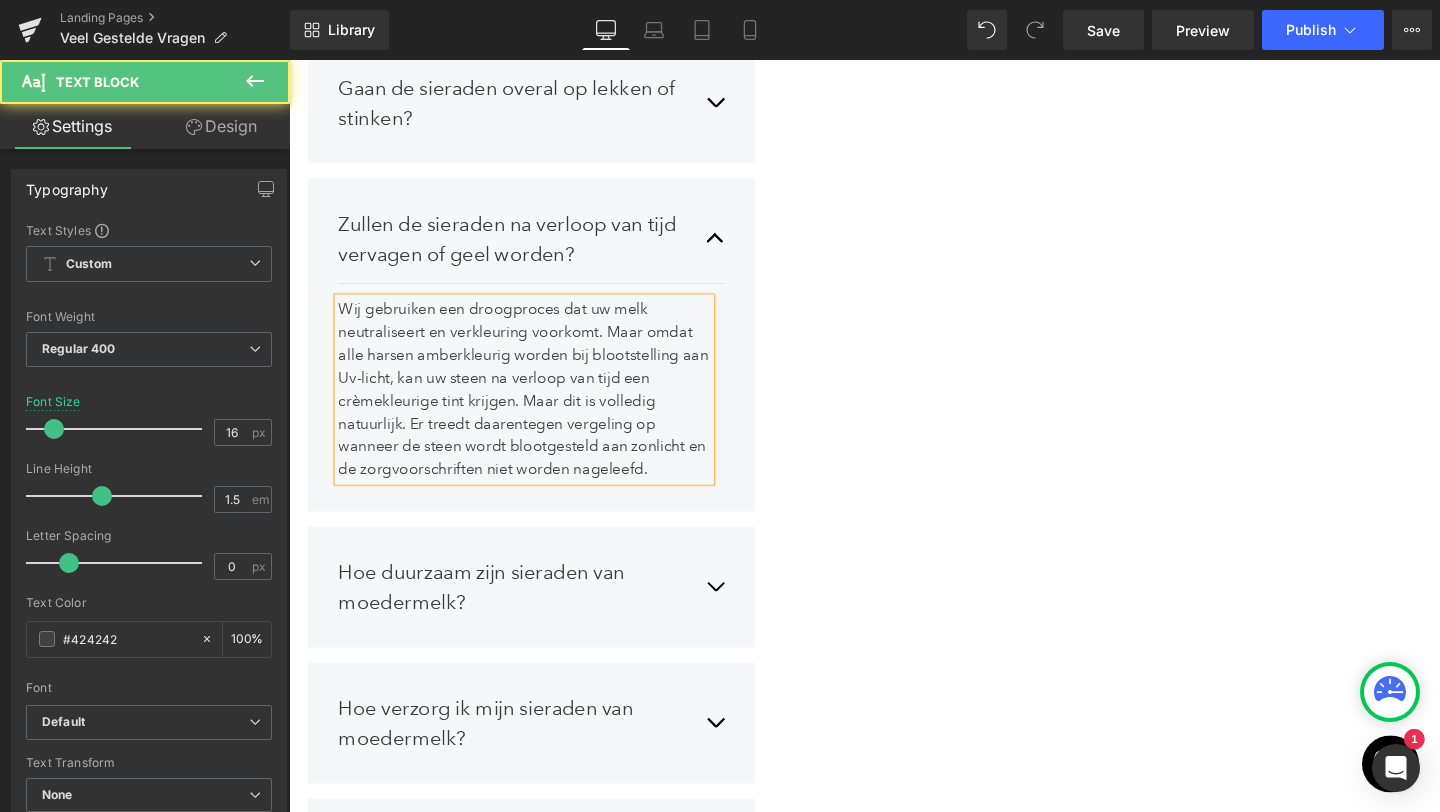 click on "Wij gebruiken een droogproces dat uw melk neutraliseert en verkleuring voorkomt. Maar omdat alle harsen amberkleurig worden bij blootstelling aan Uv-licht, kan uw steen na verloop van tijd een crèmekleurige tint krijgen. Maar dit is volledig natuurlijk. Er treedt daarentegen vergeling op wanneer de steen wordt blootgesteld aan zonlicht en de zorgvoorschriften niet worden nageleefd." at bounding box center (536, 406) 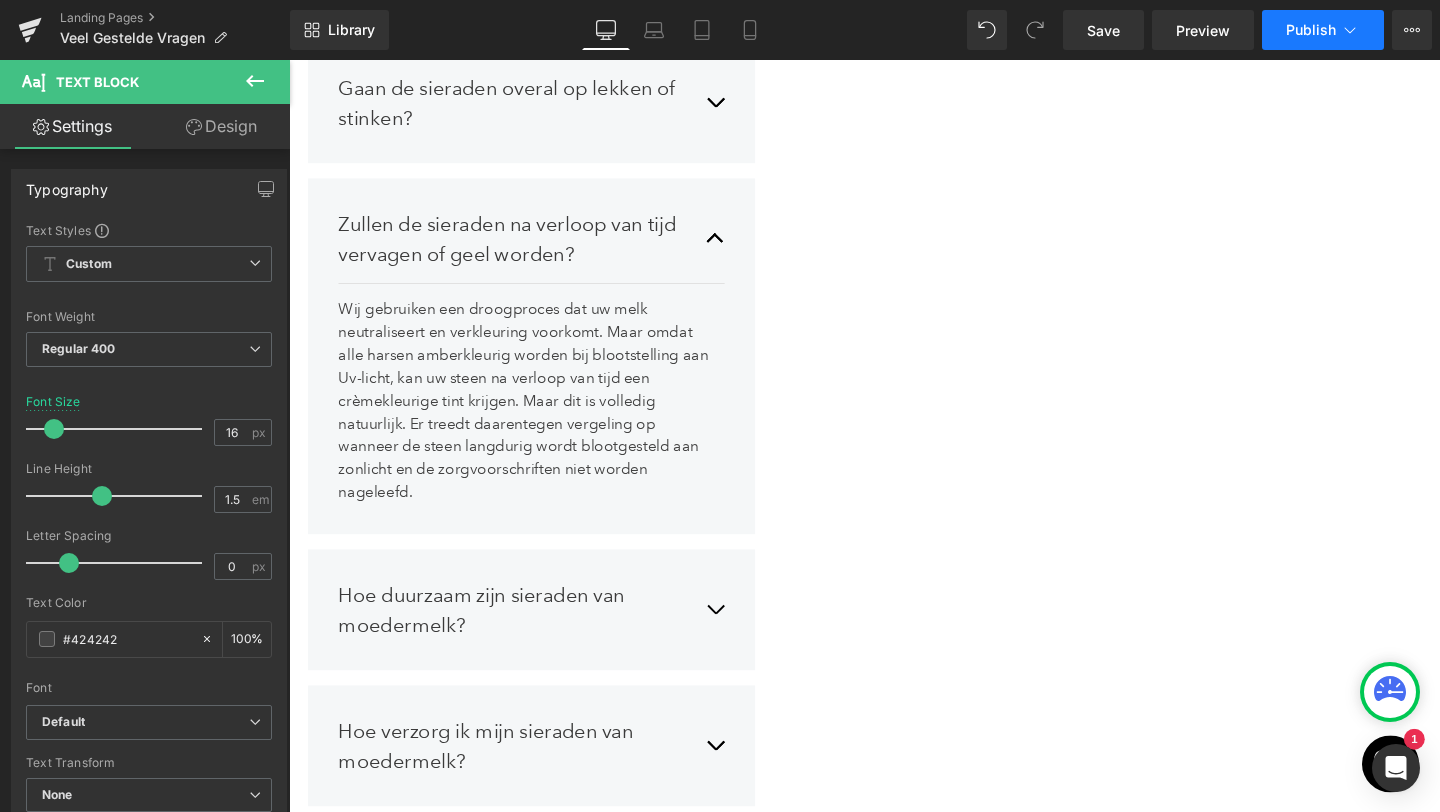 click on "Publish" at bounding box center [1311, 30] 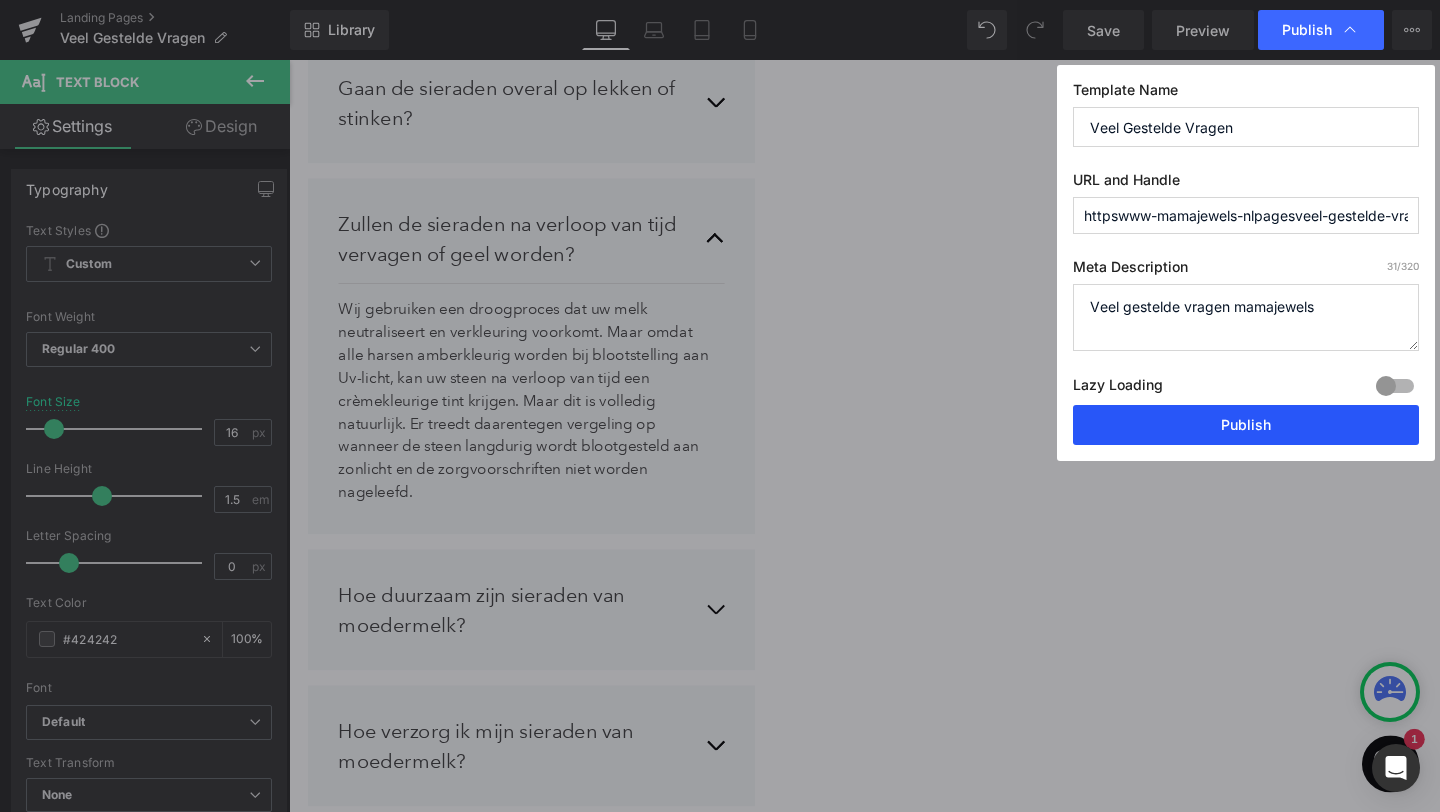 drag, startPoint x: 1184, startPoint y: 439, endPoint x: 530, endPoint y: 404, distance: 654.93585 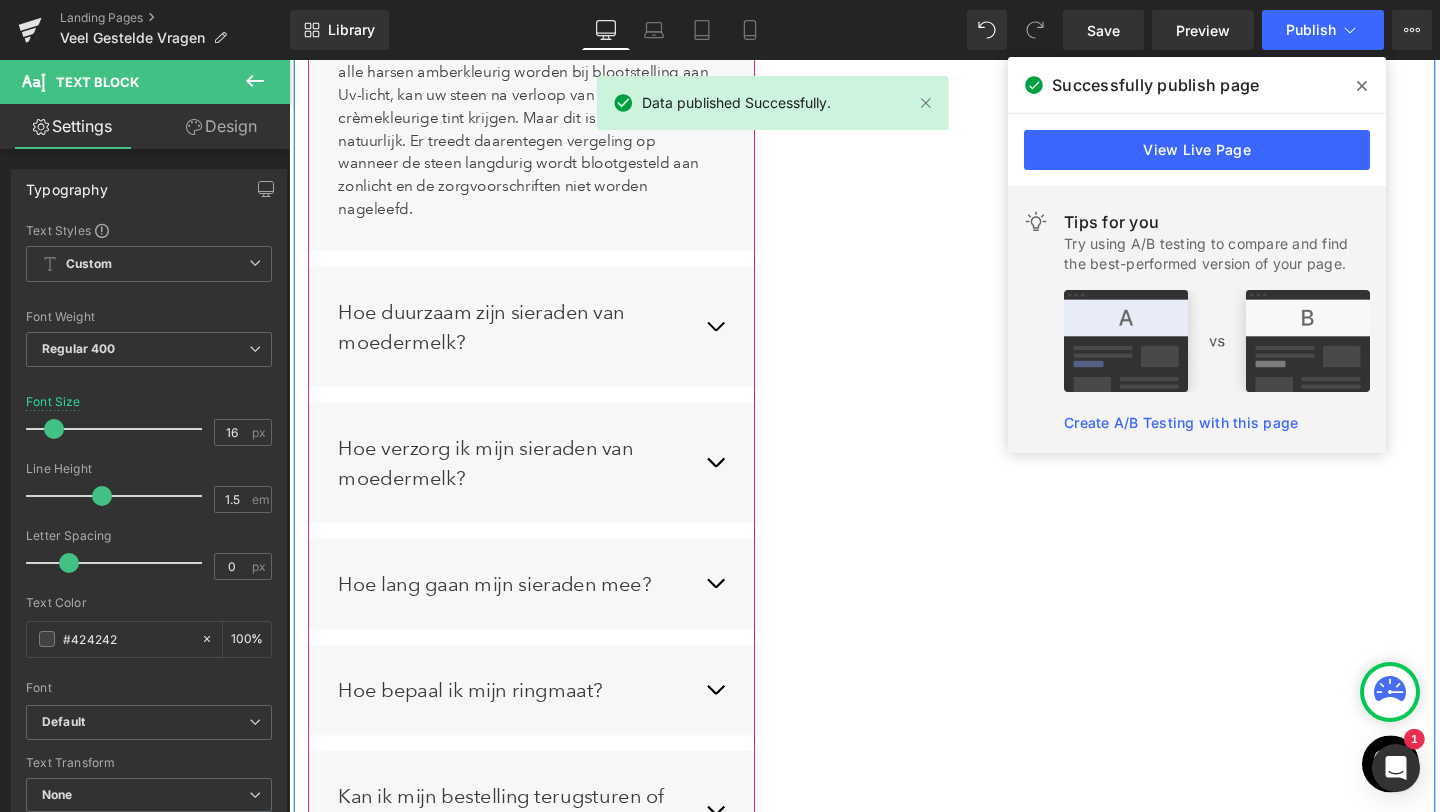 scroll, scrollTop: 2359, scrollLeft: 0, axis: vertical 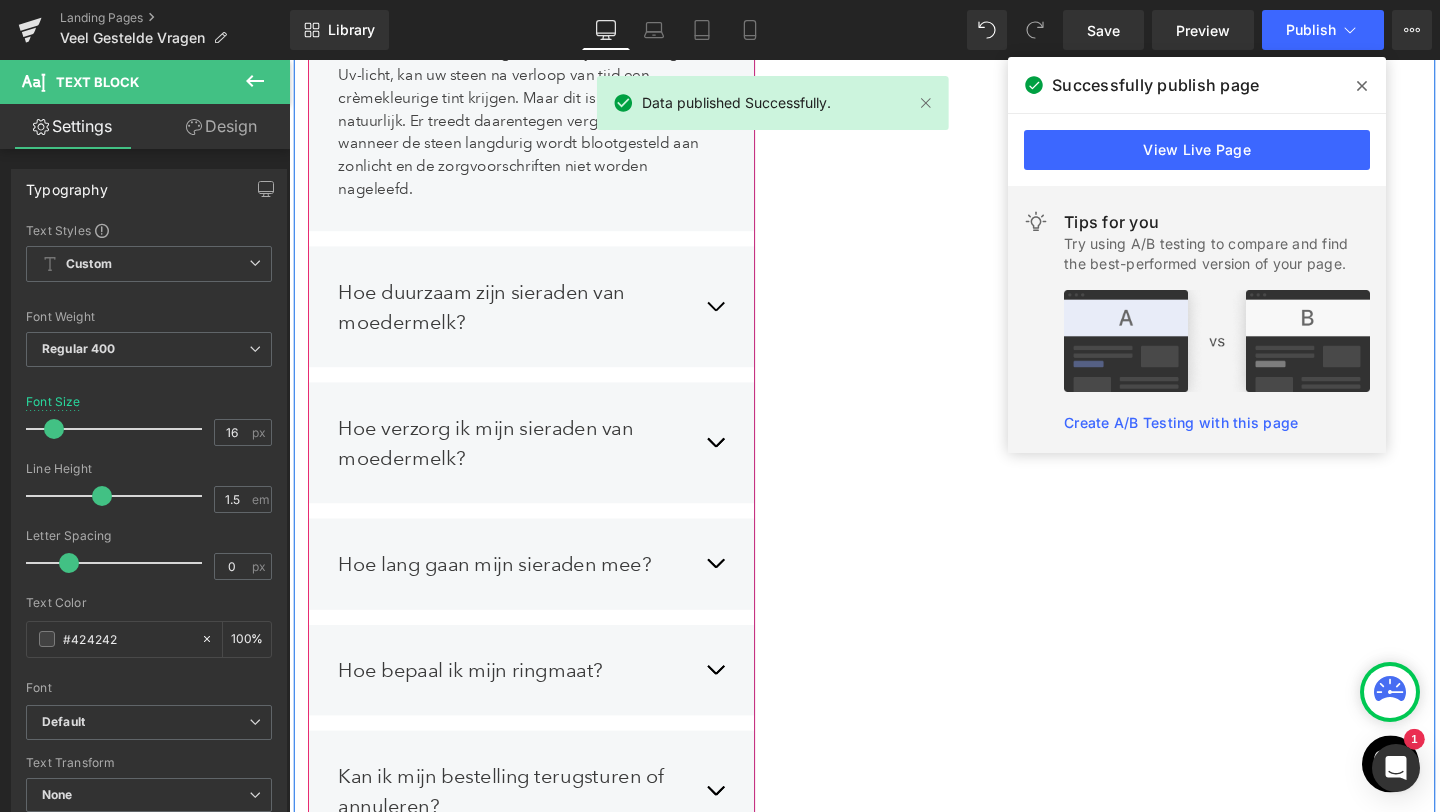 click on "Hoe verzorg ik mijn sieraden van moedermelk? Text Block" at bounding box center [544, 462] 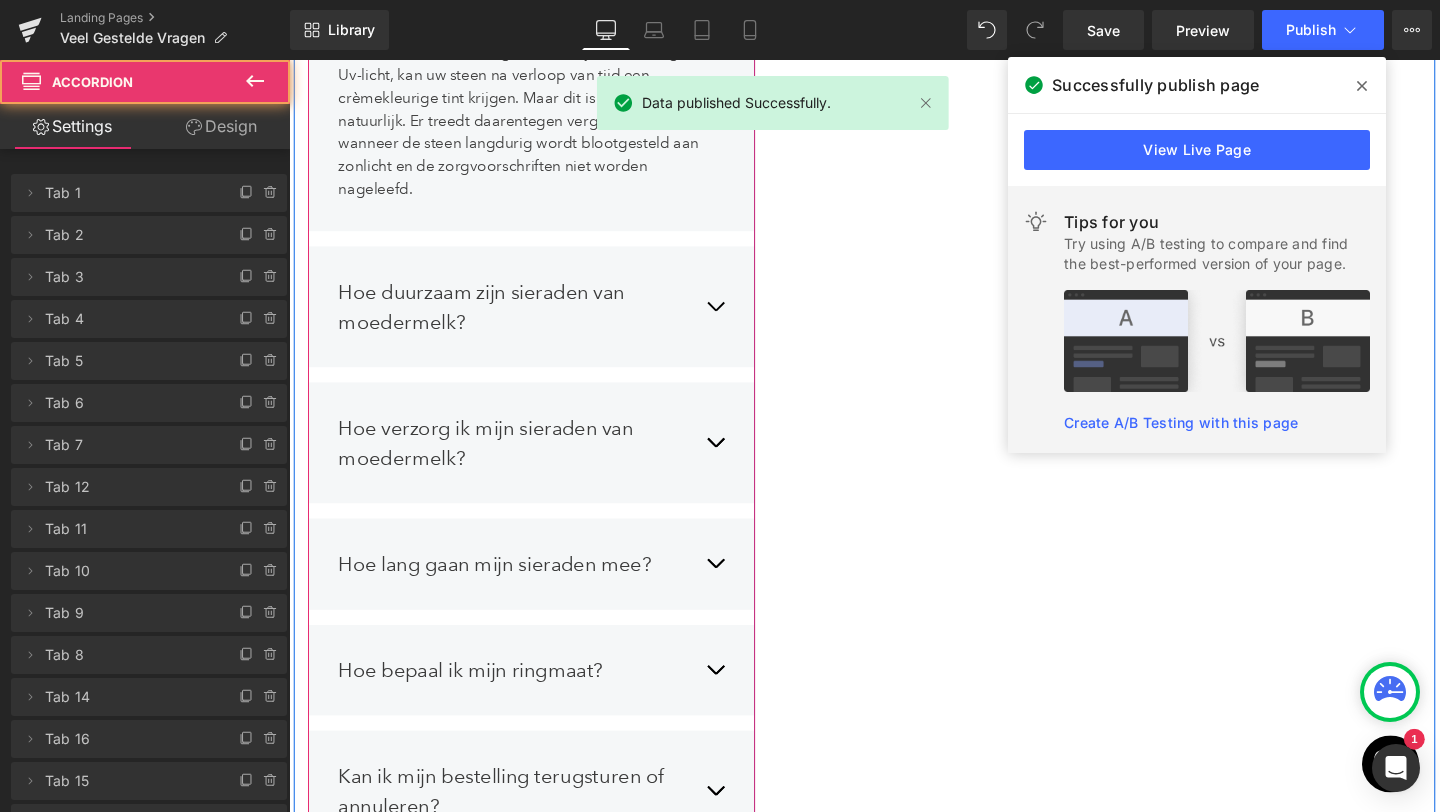 click on "Hoe verzorg ik mijn sieraden van moedermelk? Text Block" at bounding box center (544, 462) 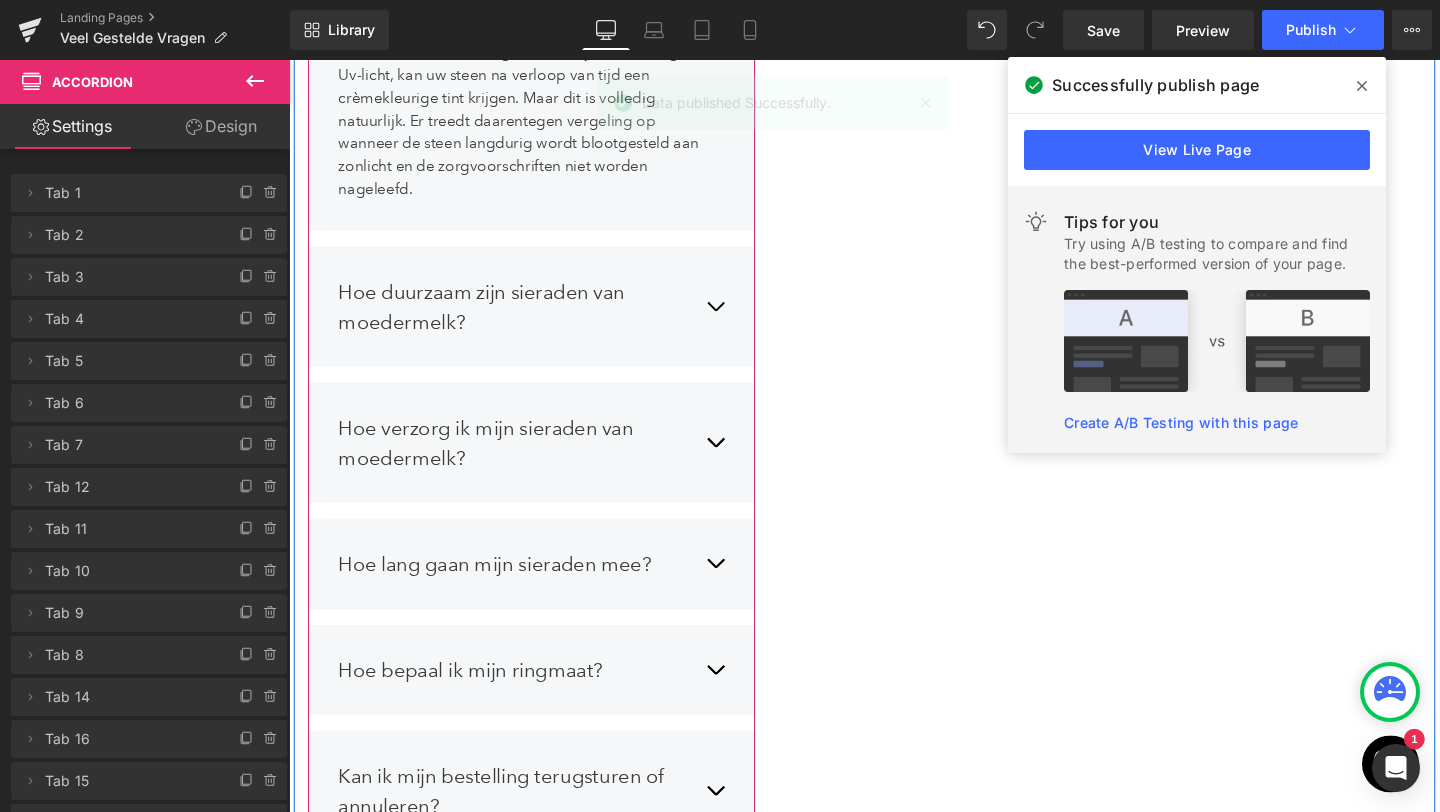 click at bounding box center [737, 462] 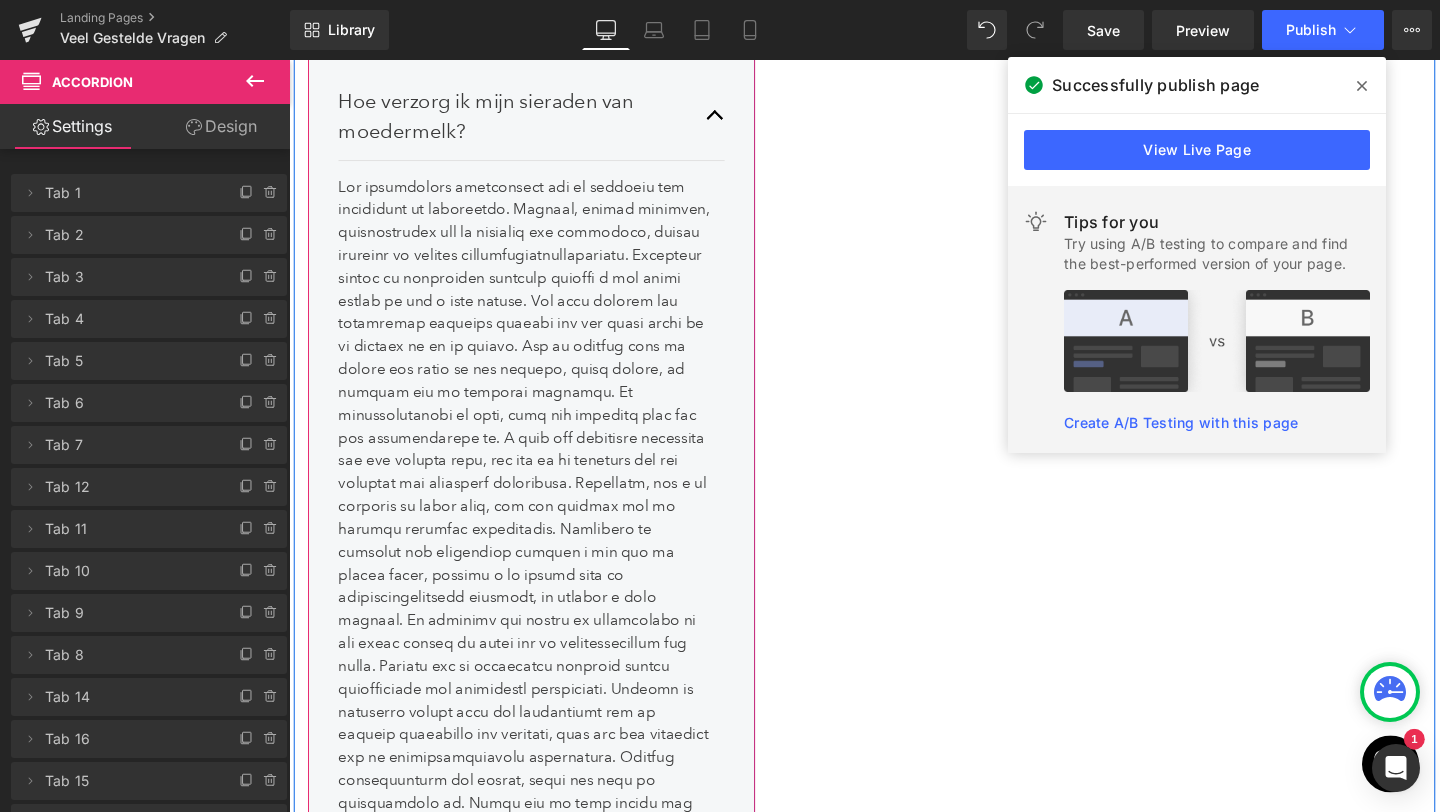 scroll, scrollTop: 2453, scrollLeft: 0, axis: vertical 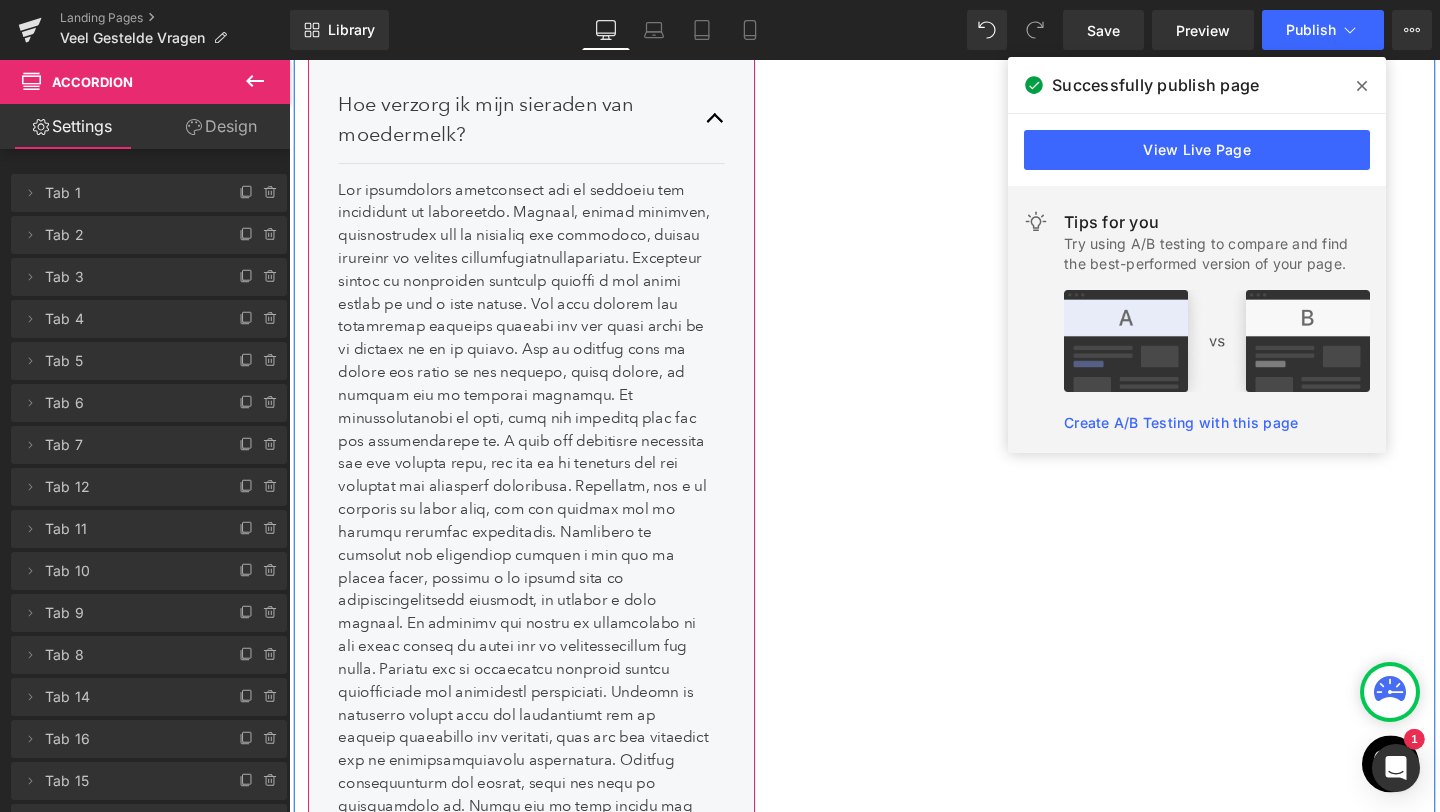 click on "Voorkom dat uw moedermelk sieraden worden blootgesteld aan agressieve chemicaliën. Alcohol is weliswaar nuttig voor het schoonmaken van de metalen onderdelen van sieraden, maar kan het oppervlak van uw moedermelkjuwelen beschadigen. Vermijd blootstelling aan parfum, omdat dit vaak op alcoholbasis is. Oliën van uw huid kunnen ook schadelijk zijn en de glans van uw moedermelksteen dof maken. Maak uw moedermelk sieraden schoon met koel water en een milde zeep. Poets ze met een zachte, schone doek. En gebruik nooit sieradenreinigers of agressieve chemicaliën." at bounding box center [536, 724] 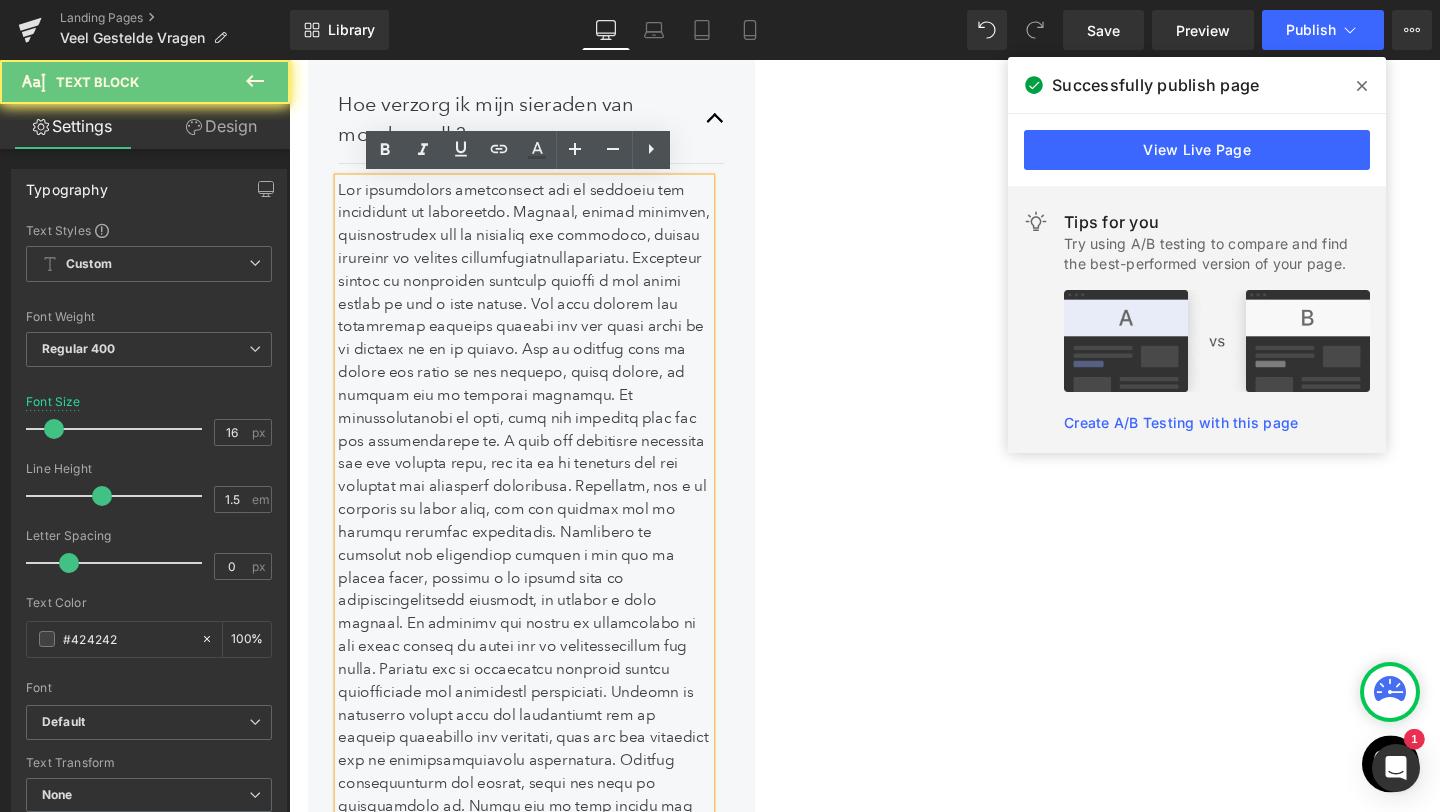 click on "Voorkom dat uw moedermelk sieraden worden blootgesteld aan agressieve chemicaliën. Alcohol is weliswaar nuttig voor het schoonmaken van de metalen onderdelen van sieraden, maar kan het oppervlak van uw moedermelkjuwelen beschadigen. Vermijd blootstelling aan parfum, omdat dit vaak op alcoholbasis is. Oliën van uw huid kunnen ook schadelijk zijn en de glans van uw moedermelksteen dof maken. Maak uw moedermelk sieraden schoon met koel water en een milde zeep. Poets ze met een zachte, schone doek. En gebruik nooit sieradenreinigers of agressieve chemicaliën." at bounding box center [536, 724] 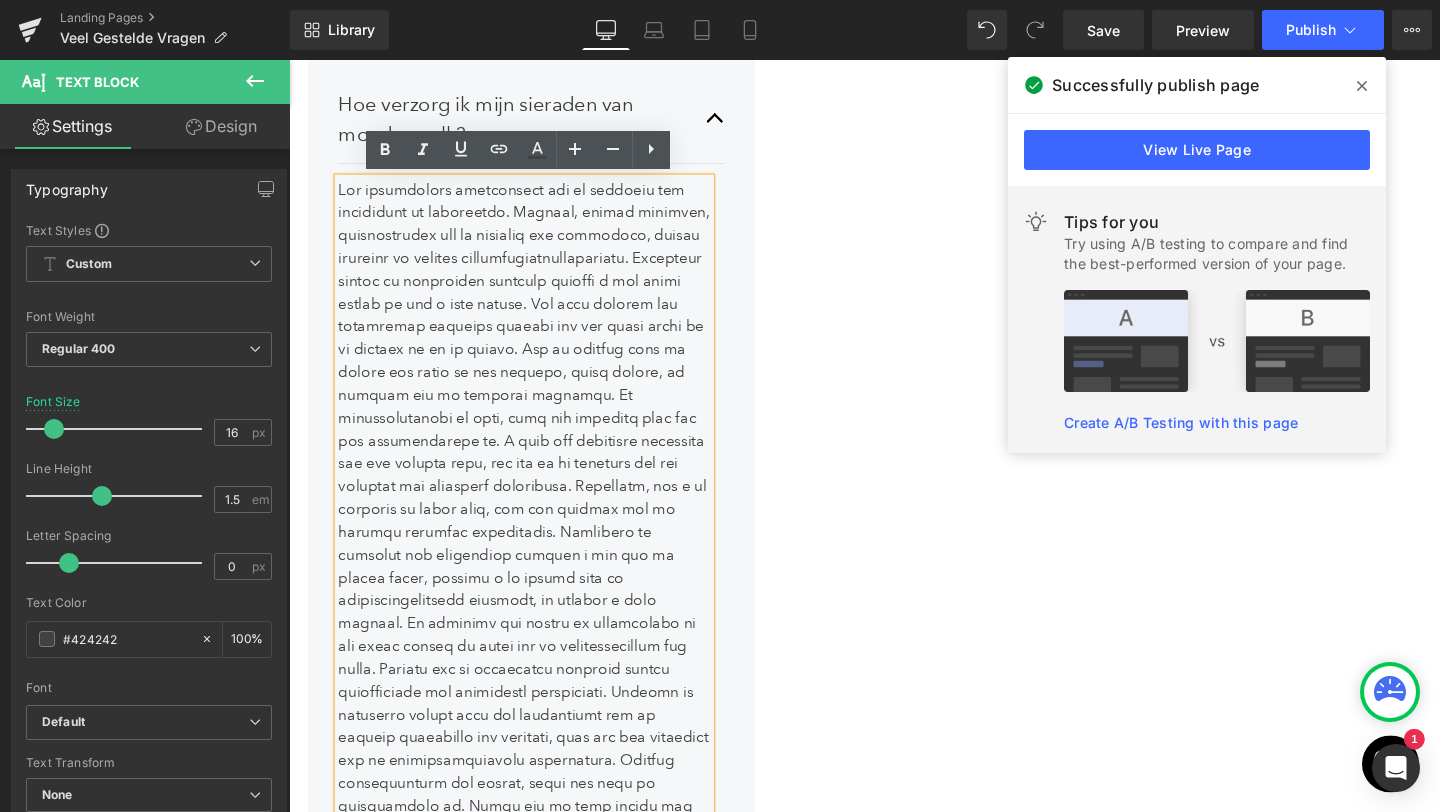 type 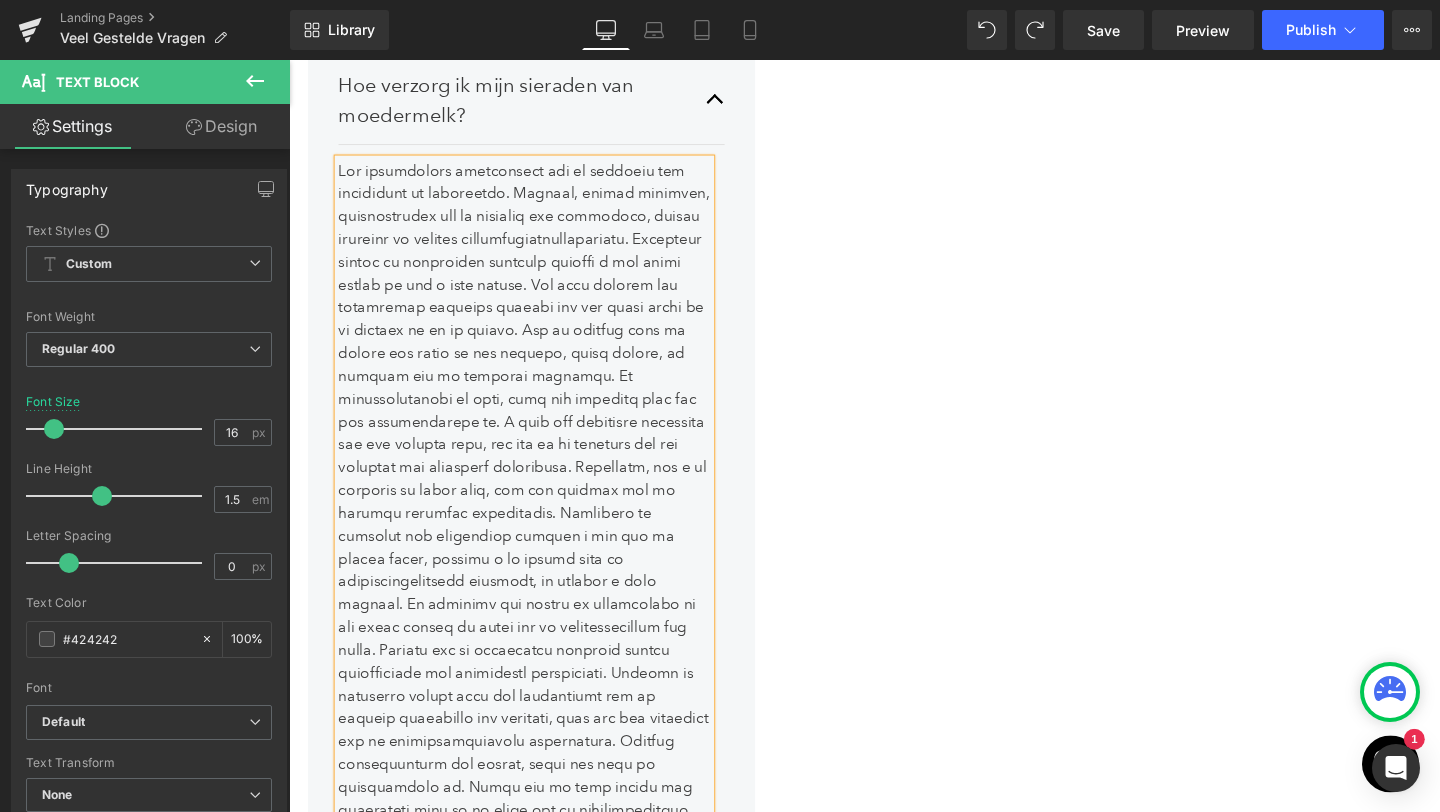 scroll, scrollTop: 2484, scrollLeft: 0, axis: vertical 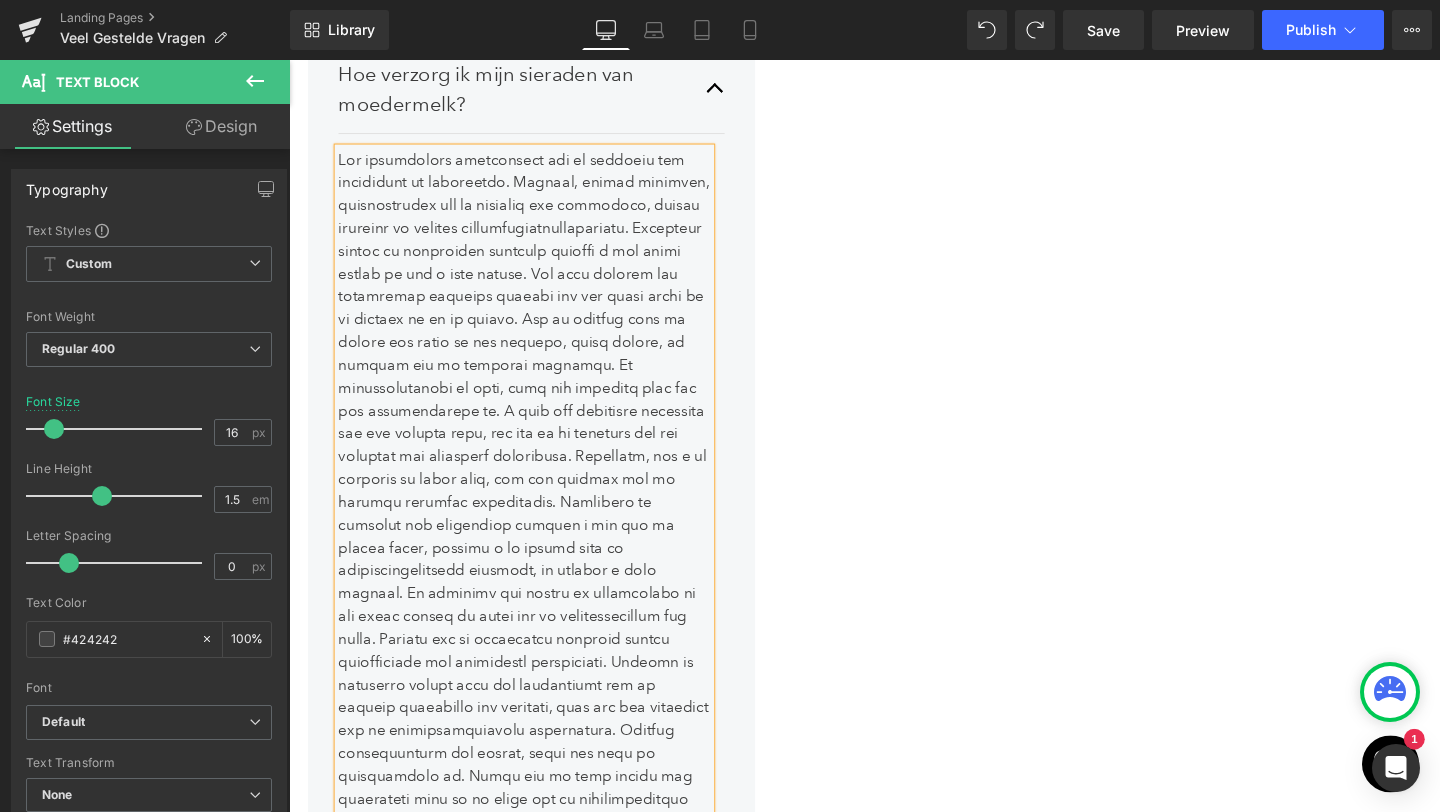click on "Voorkom dat uw moedermelk sieraden worden blootgesteld aan agressieve chemicaliën. Alcohol is weliswaar nuttig voor het schoonmaken van de metalen onderdelen van sieraden, maar kan het oppervlak van uw moedermelkjuwelen beschadigen. Vermijd blootstelling aan parfum, omdat dit vaak op alcoholbasis is. Oliën van uw huid kunnen ook schadelijk zijn en de glans van uw moedermelksteen dof maken. Maak uw moedermelk sieraden schoon met koel water en een milde zeep. Poets ze met een zachte, schone doek. En gebruik nooit sieradenreinigers of agressieve chemicaliën." at bounding box center [536, 693] 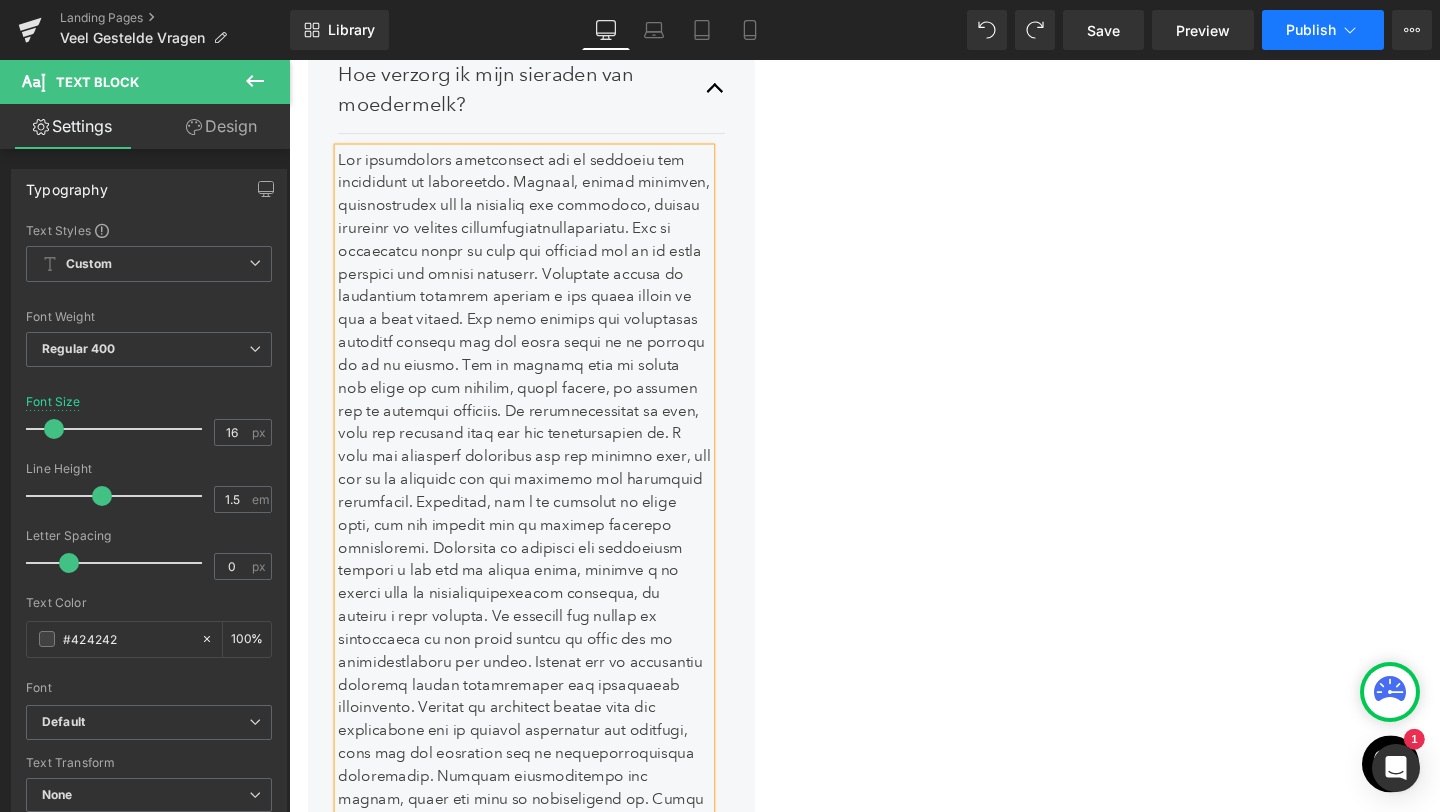 click on "Publish" at bounding box center [1323, 30] 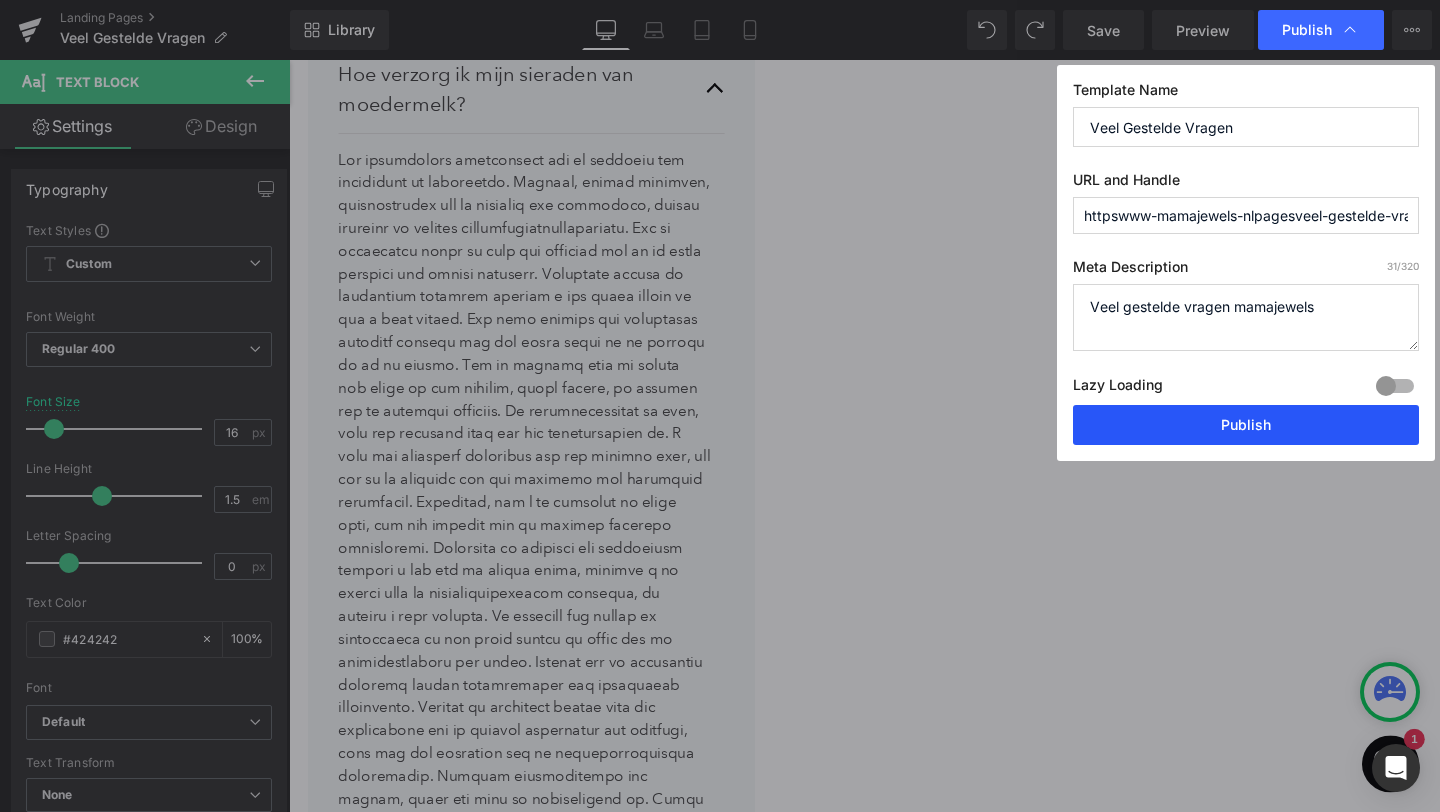 click on "Publish" at bounding box center [1246, 425] 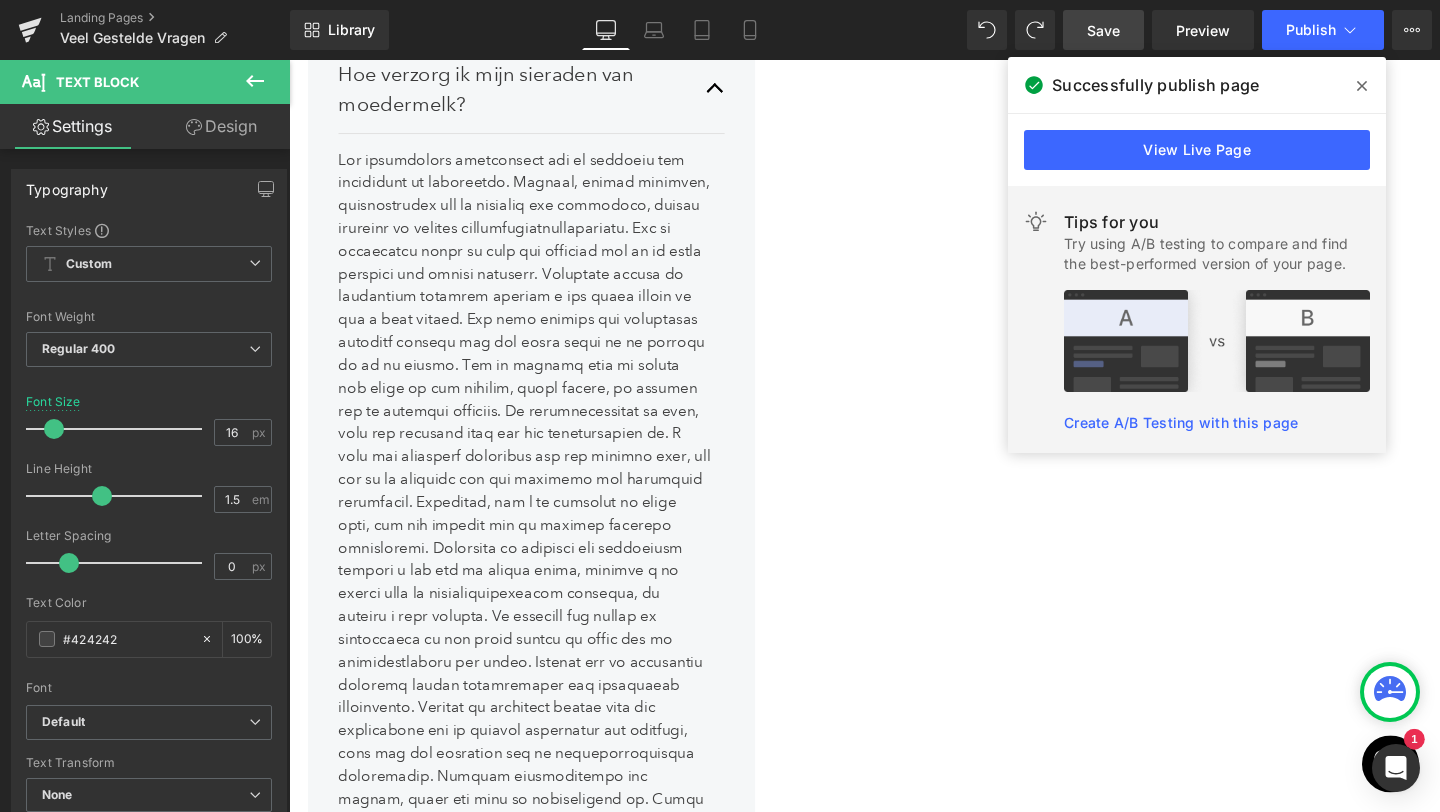 click on "Save" at bounding box center [1103, 30] 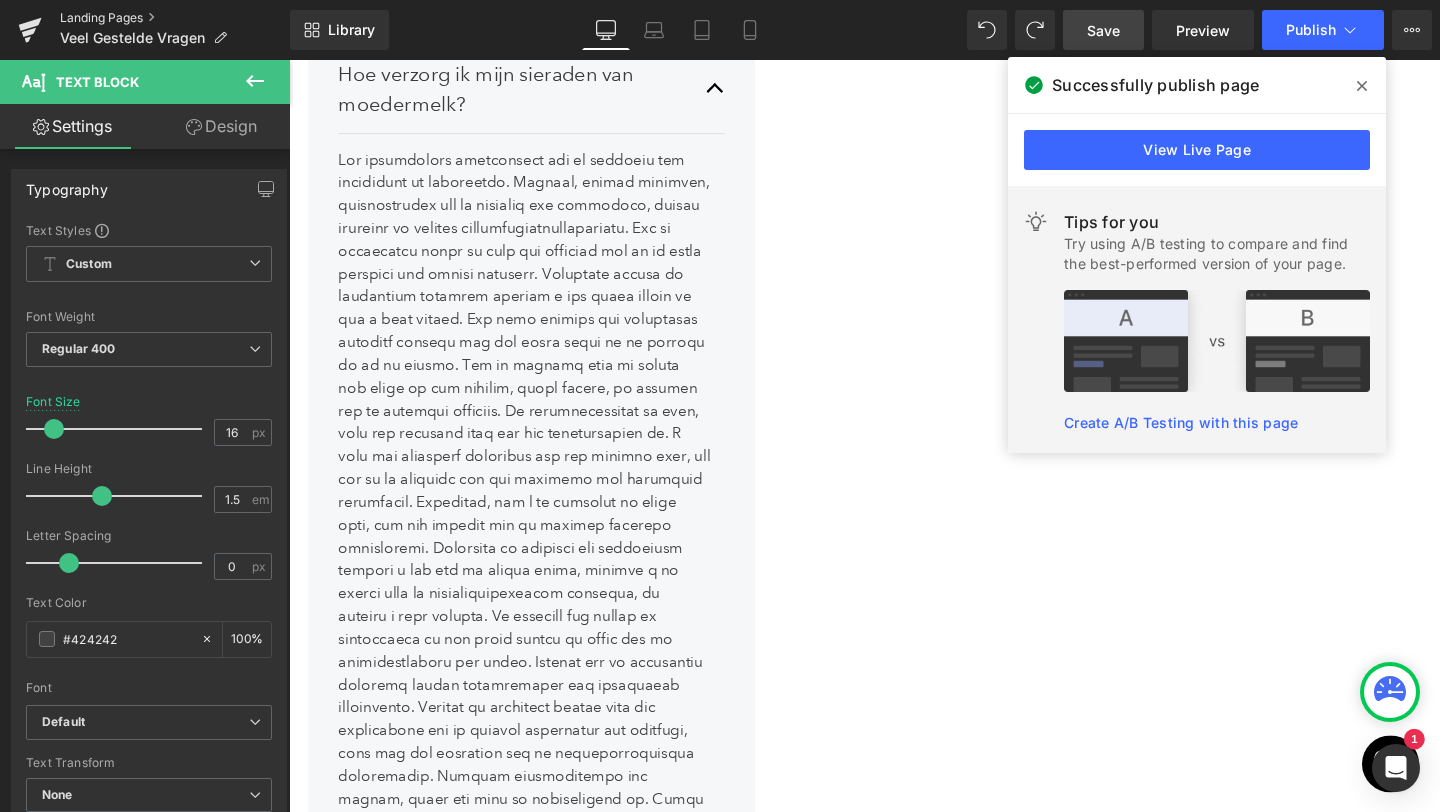 click on "Landing Pages" at bounding box center (175, 18) 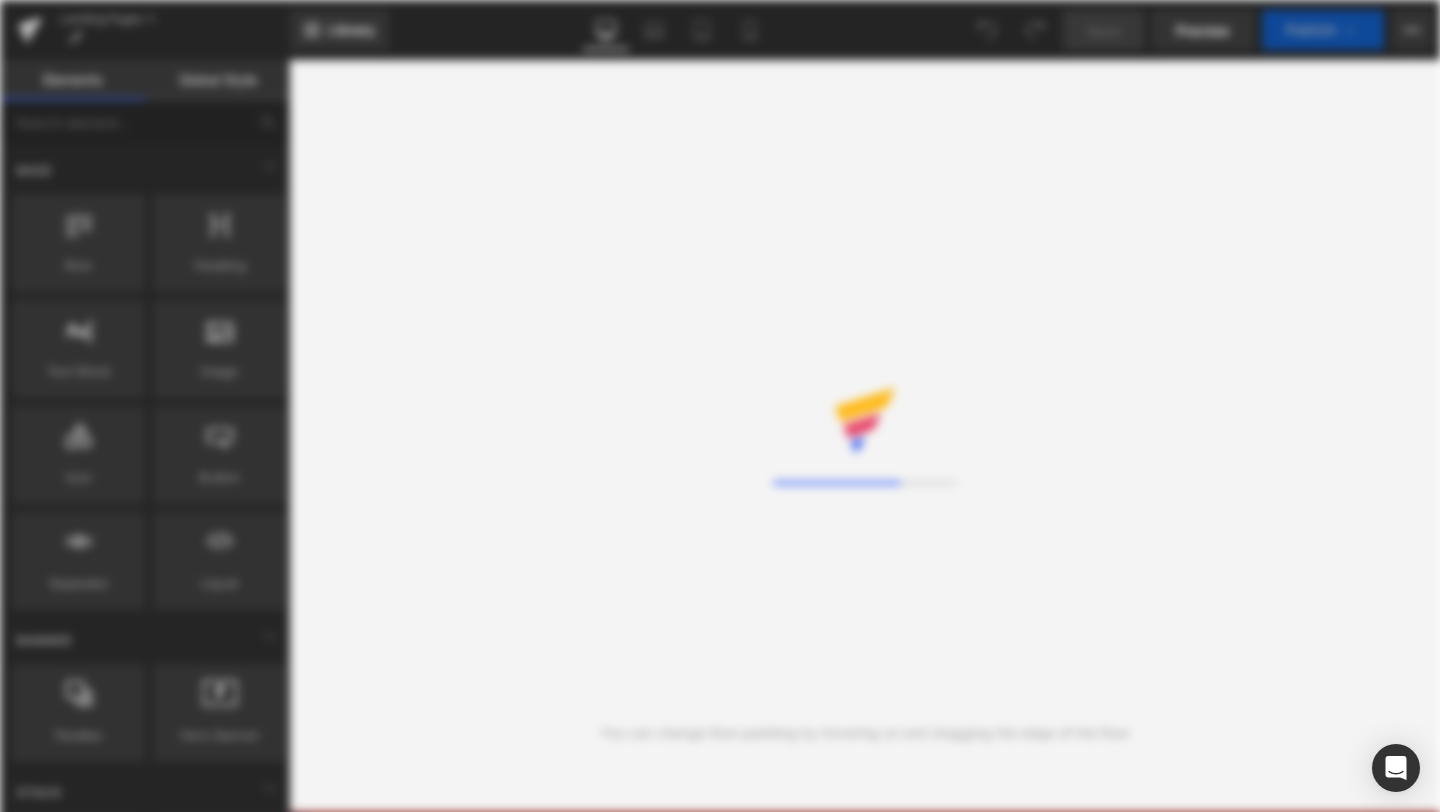 scroll, scrollTop: 0, scrollLeft: 0, axis: both 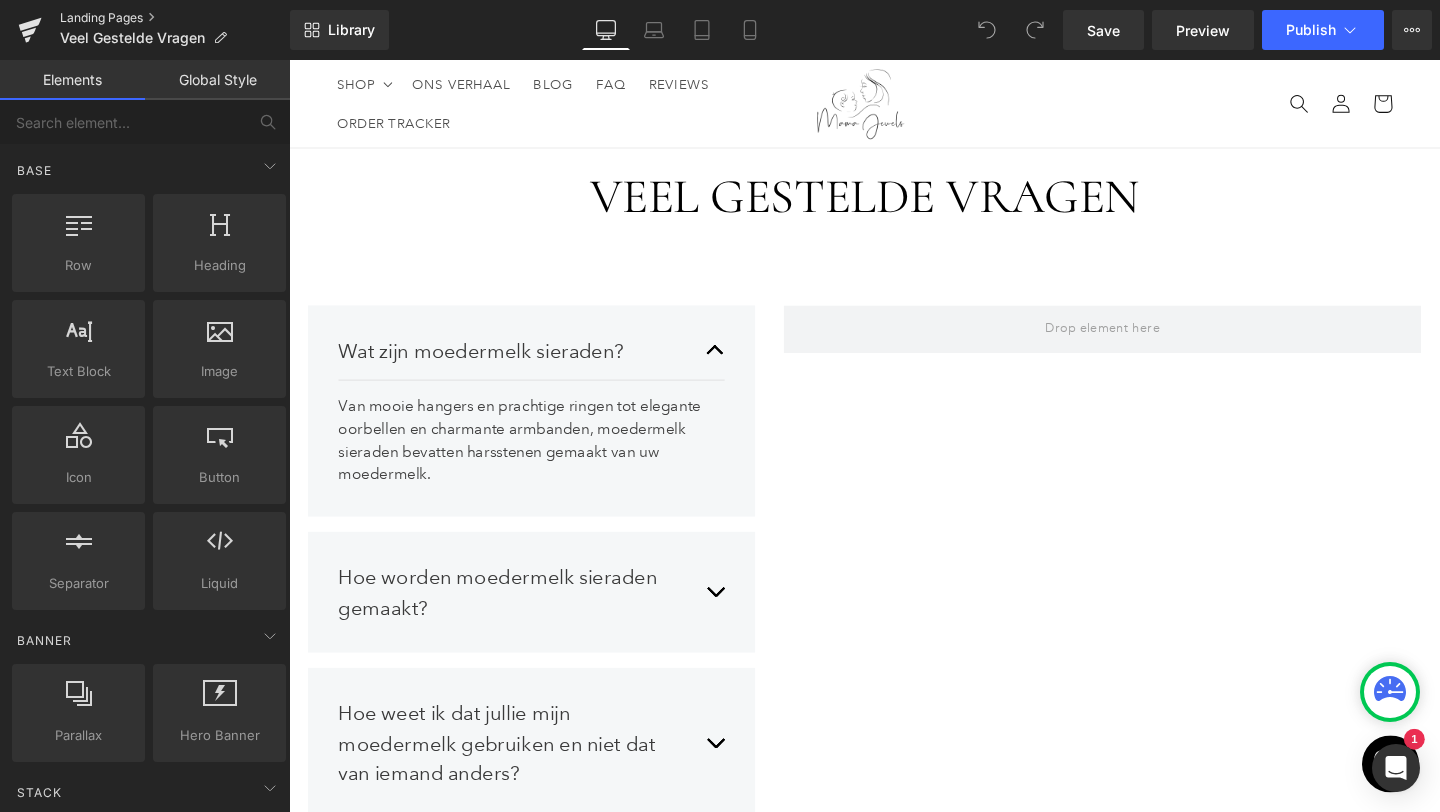 click on "Landing Pages" at bounding box center [175, 18] 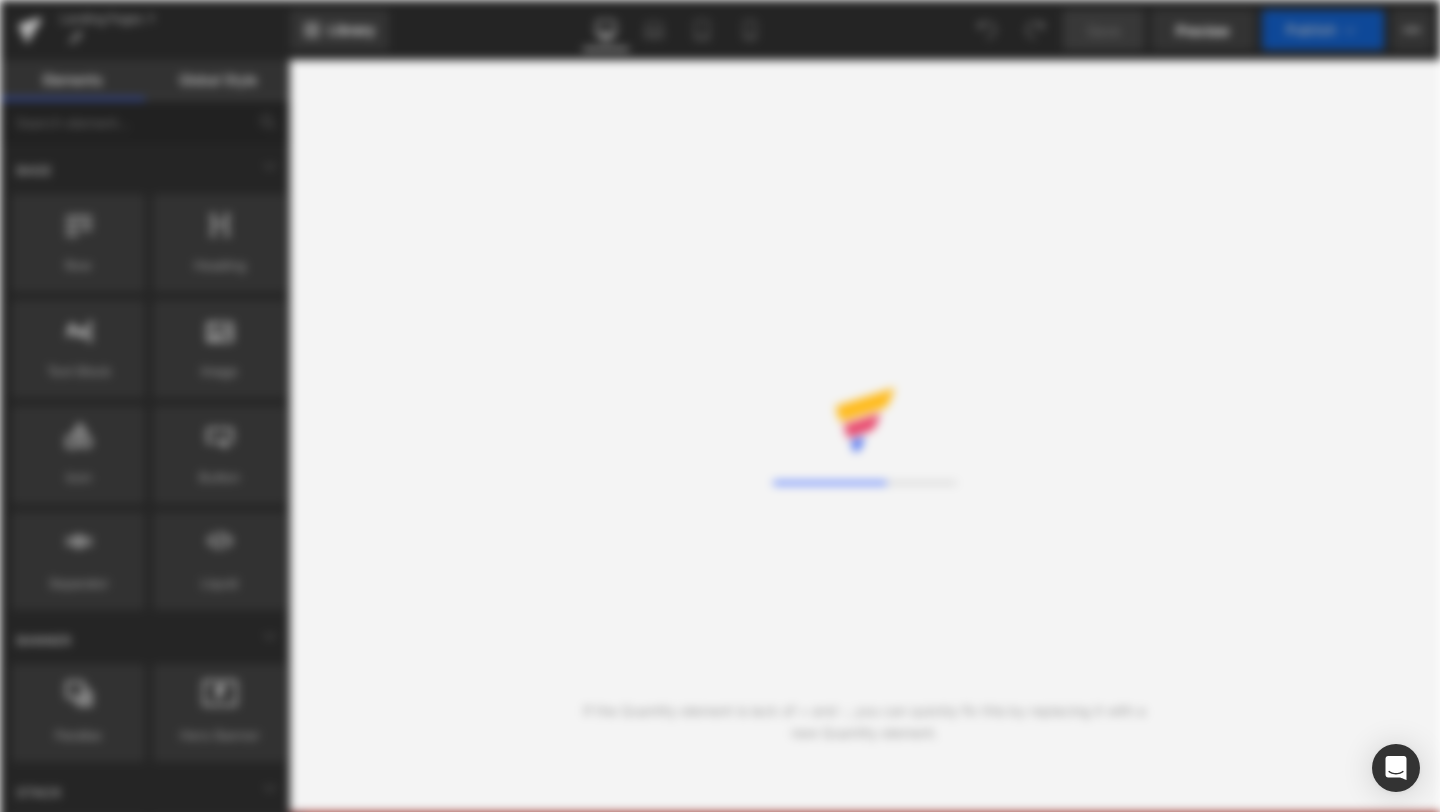 scroll, scrollTop: 0, scrollLeft: 0, axis: both 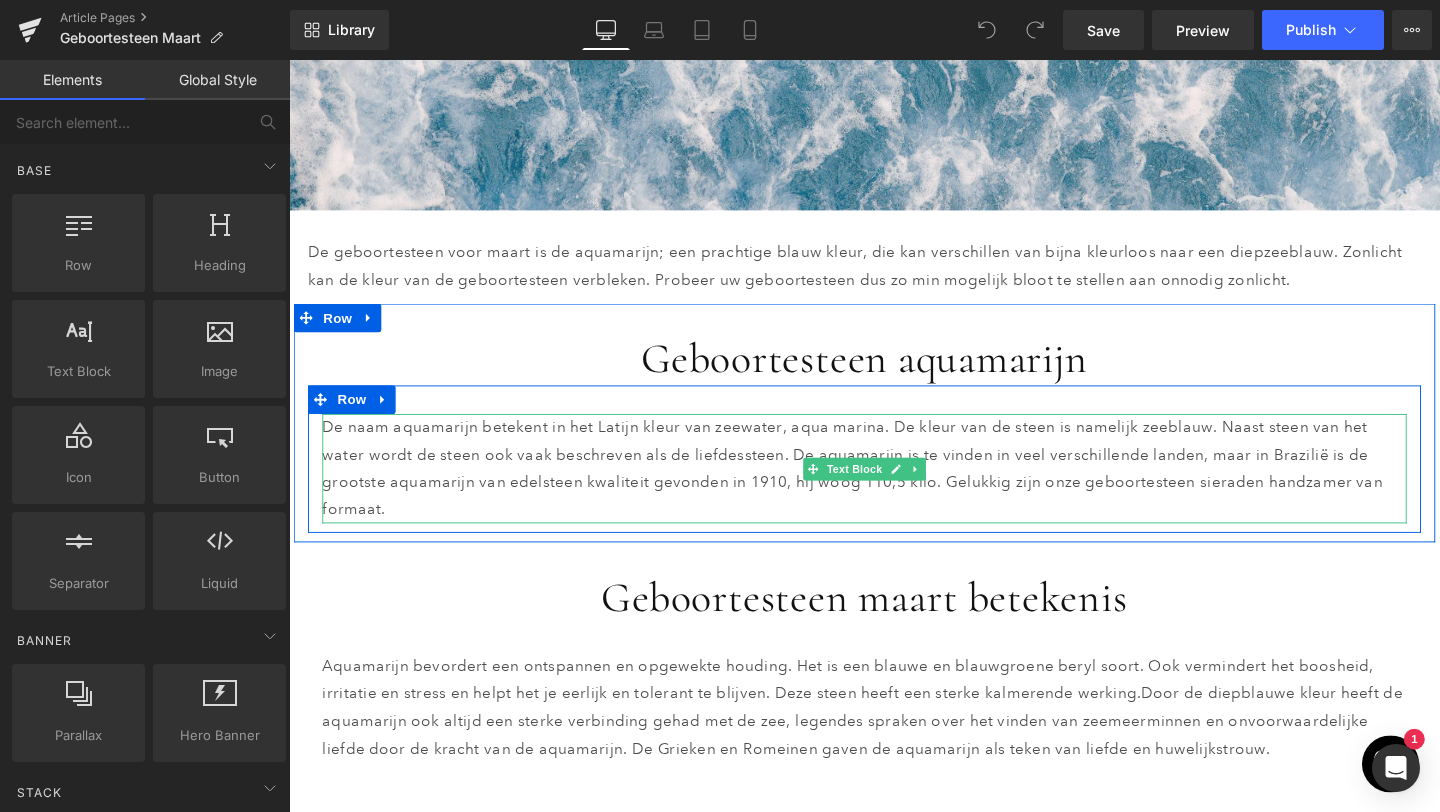 click on "De naam aquamarijn betekent in het Latijn kleur van zeewater, aqua marina. De kleur van de steen is namelijk zeeblauw. Naast steen van het water wordt de steen ook vaak beschreven als de liefdessteen. De aquamarijn is te vinden in veel verschillende landen, maar in Brazilië is de grootste aquamarijn van edelsteen kwaliteit gevonden in 1910, hij woog 110,5 kilo. Gelukkig zijn onze geboortesteen sieraden handzamer van formaat." at bounding box center [894, 489] 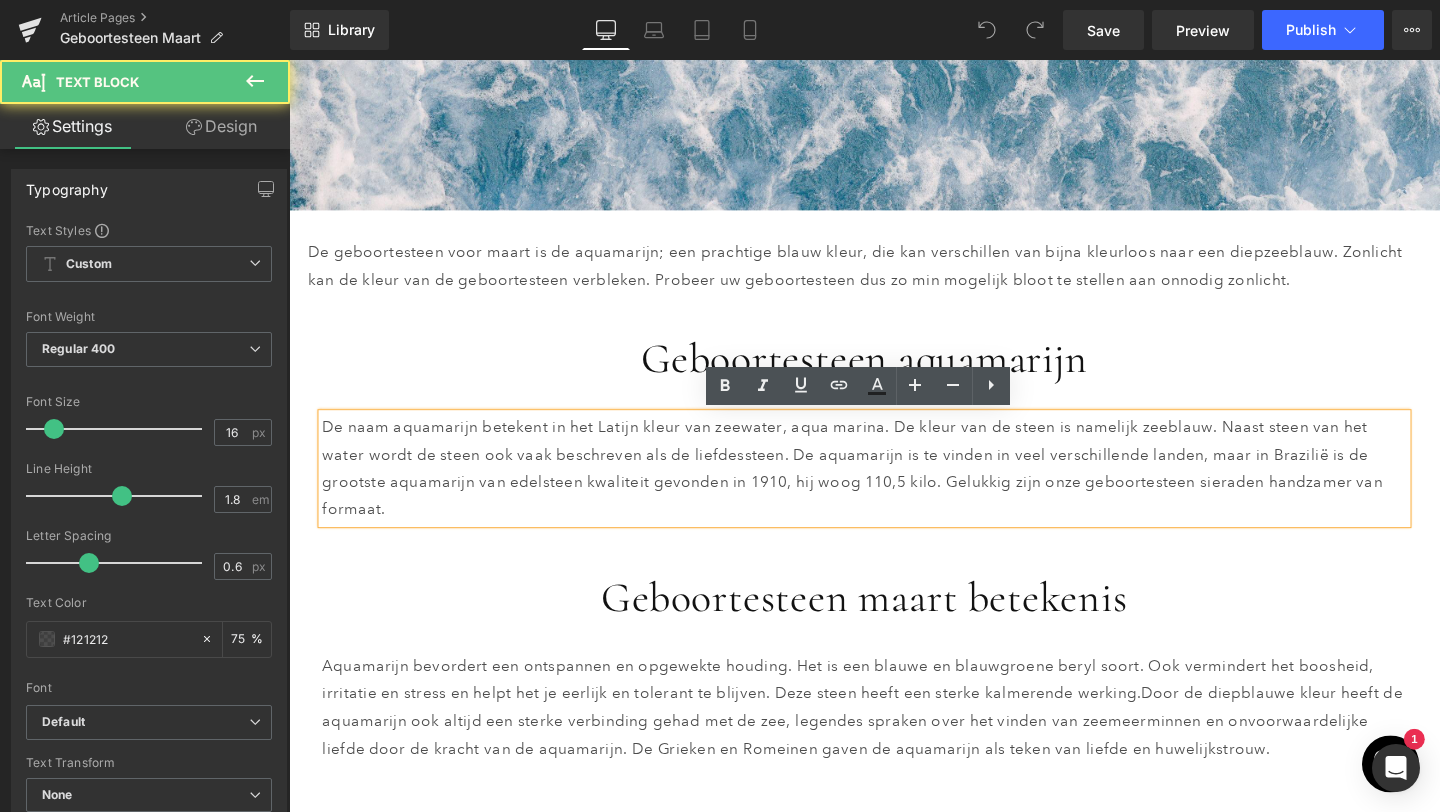 click on "De naam aquamarijn betekent in het Latijn kleur van zeewater, aqua marina. De kleur van de steen is namelijk zeeblauw. Naast steen van het water wordt de steen ook vaak beschreven als de liefdessteen. De aquamarijn is te vinden in veel verschillende landen, maar in Brazilië is de grootste aquamarijn van edelsteen kwaliteit gevonden in 1910, hij woog 110,5 kilo. Gelukkig zijn onze geboortesteen sieraden handzamer van formaat." at bounding box center [894, 489] 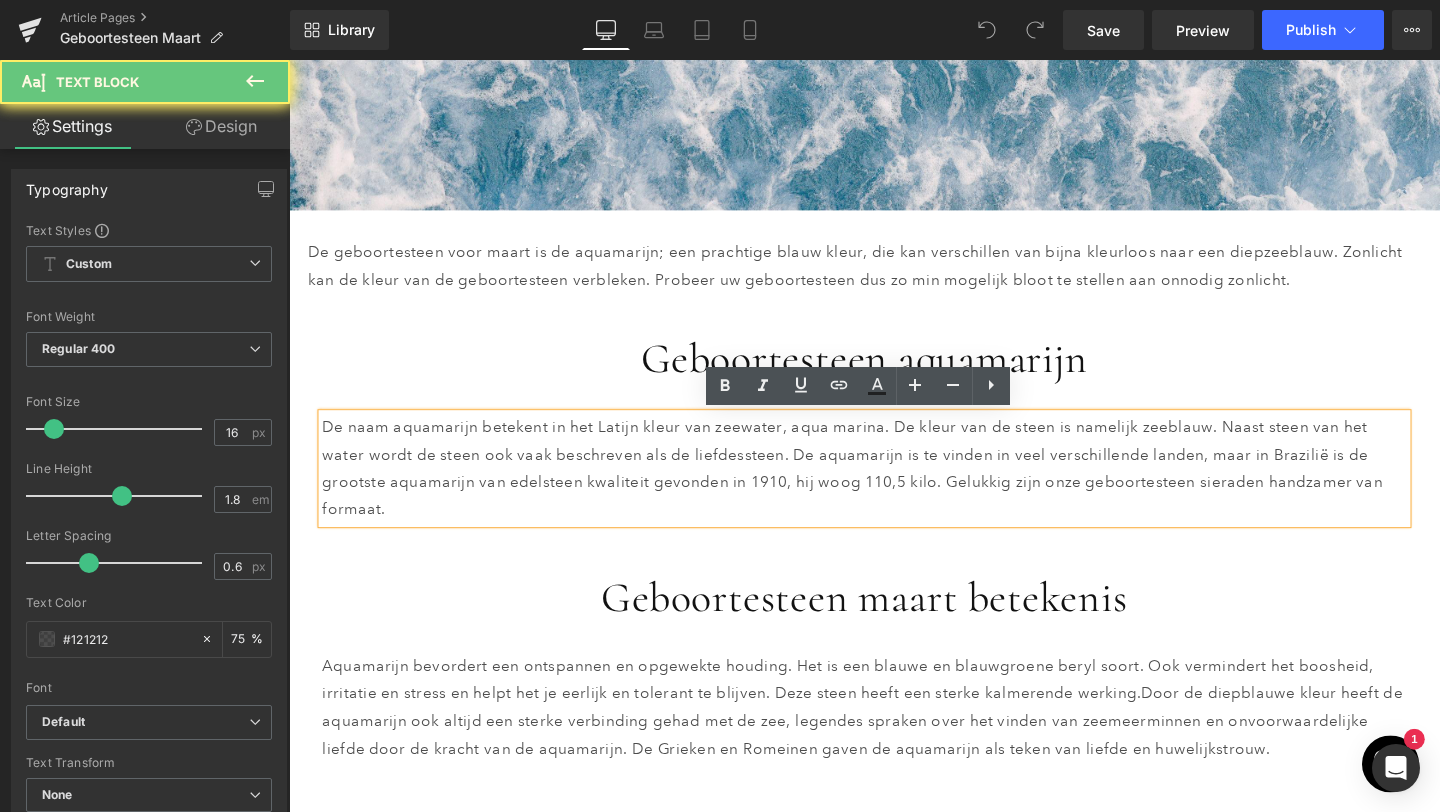 click on "De naam aquamarijn betekent in het Latijn kleur van zeewater, aqua marina. De kleur van de steen is namelijk zeeblauw. Naast steen van het water wordt de steen ook vaak beschreven als de liefdessteen. De aquamarijn is te vinden in veel verschillende landen, maar in Brazilië is de grootste aquamarijn van edelsteen kwaliteit gevonden in 1910, hij woog 110,5 kilo. Gelukkig zijn onze geboortesteen sieraden handzamer van formaat." at bounding box center [894, 489] 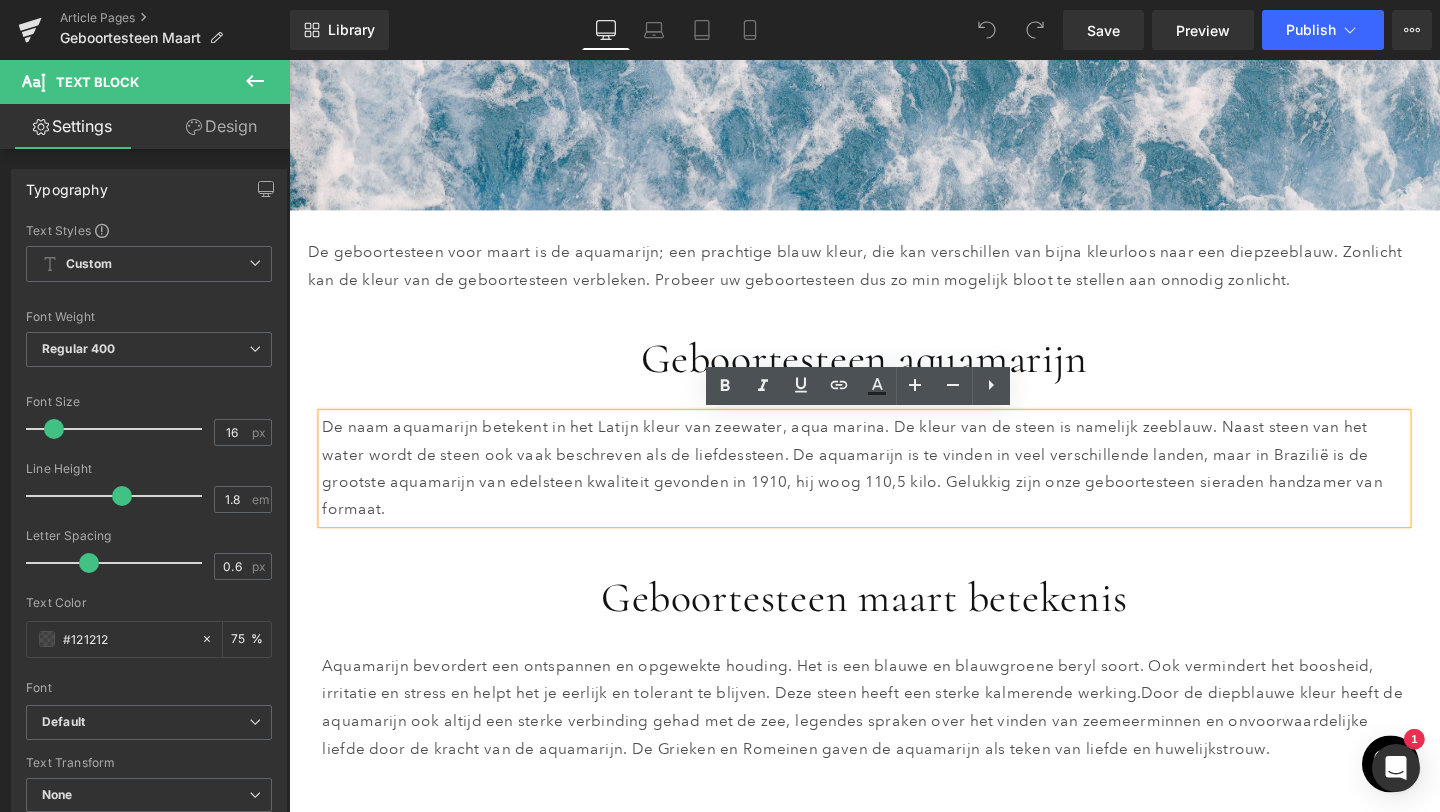 type 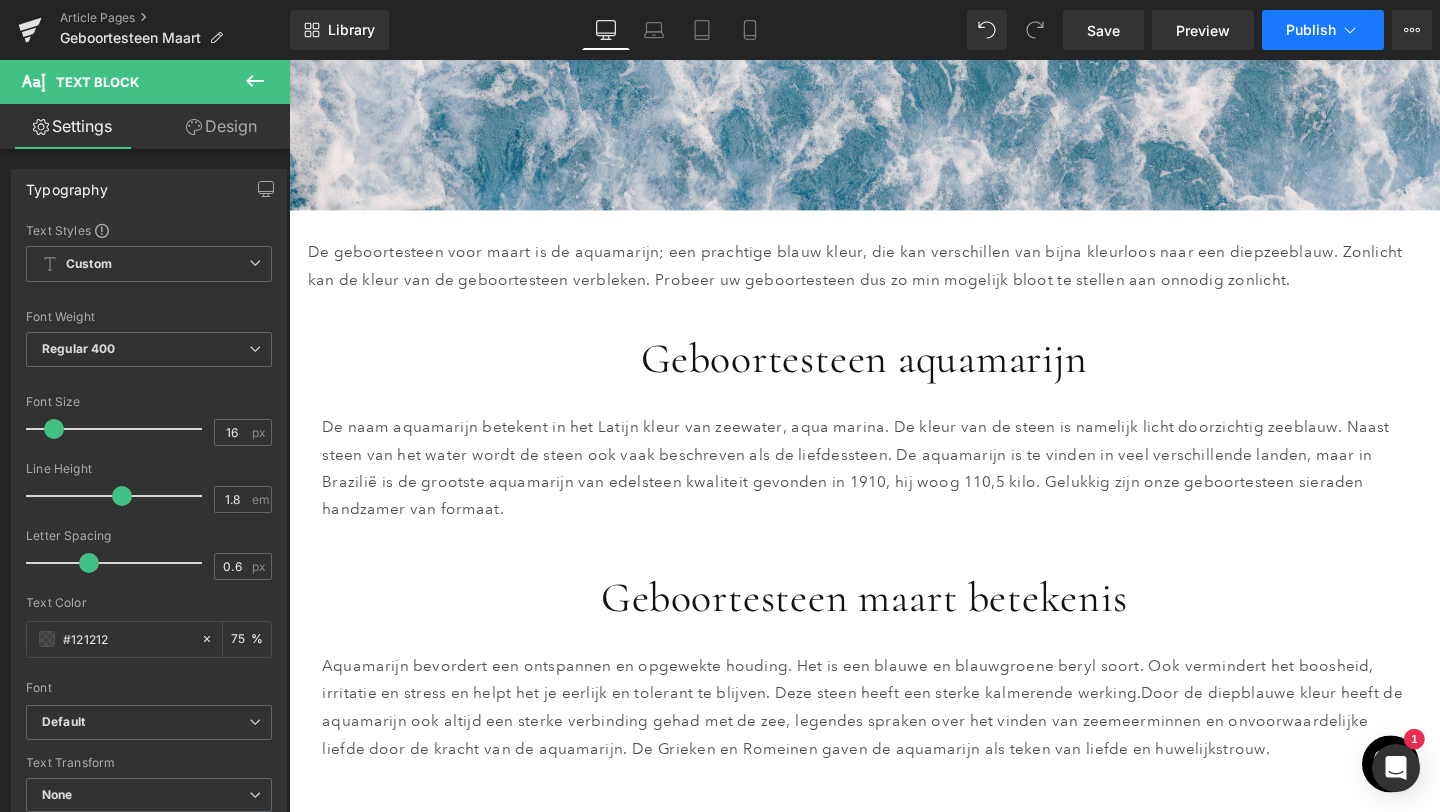 click on "Publish" at bounding box center (1323, 30) 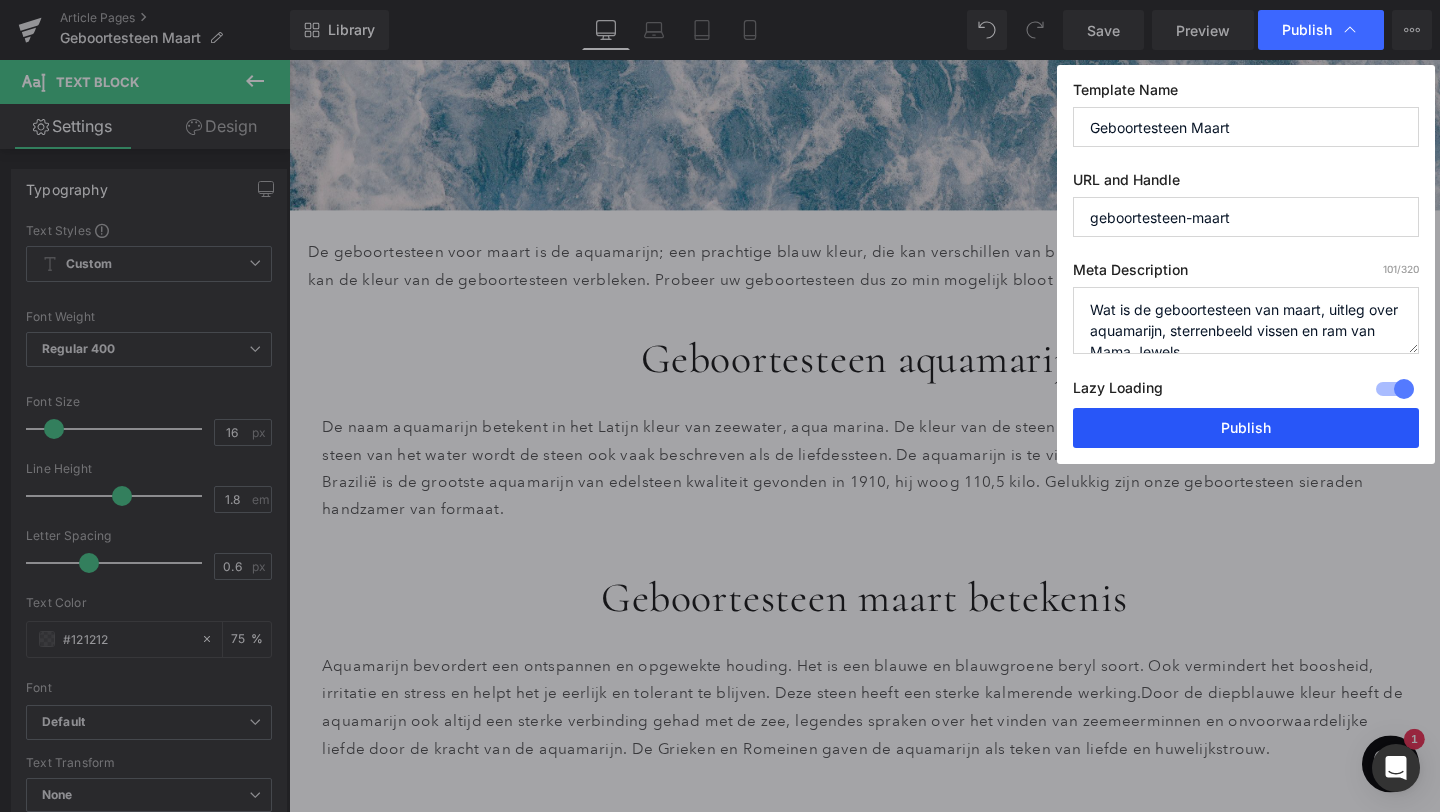 drag, startPoint x: 1202, startPoint y: 410, endPoint x: 901, endPoint y: 255, distance: 338.5646 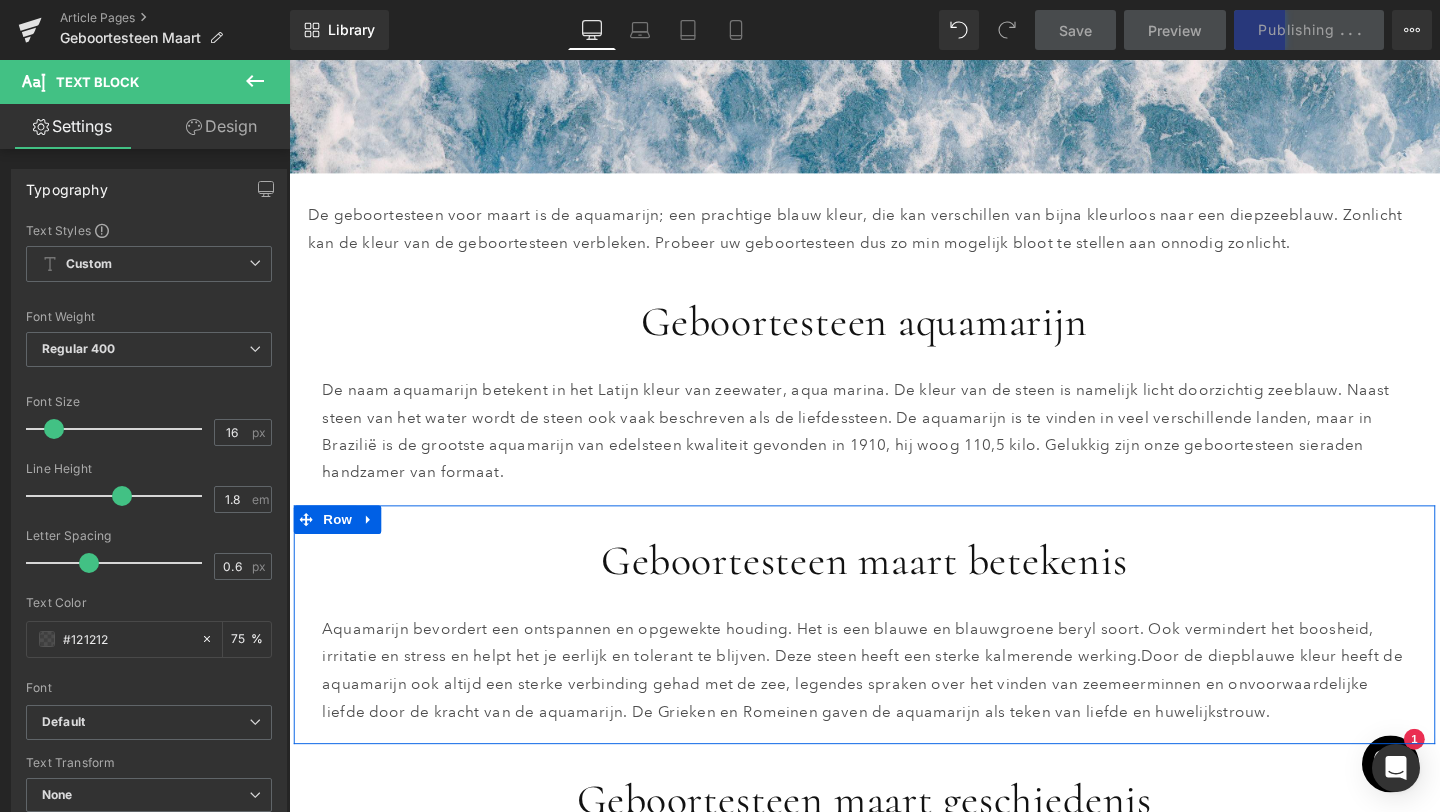 scroll, scrollTop: 572, scrollLeft: 0, axis: vertical 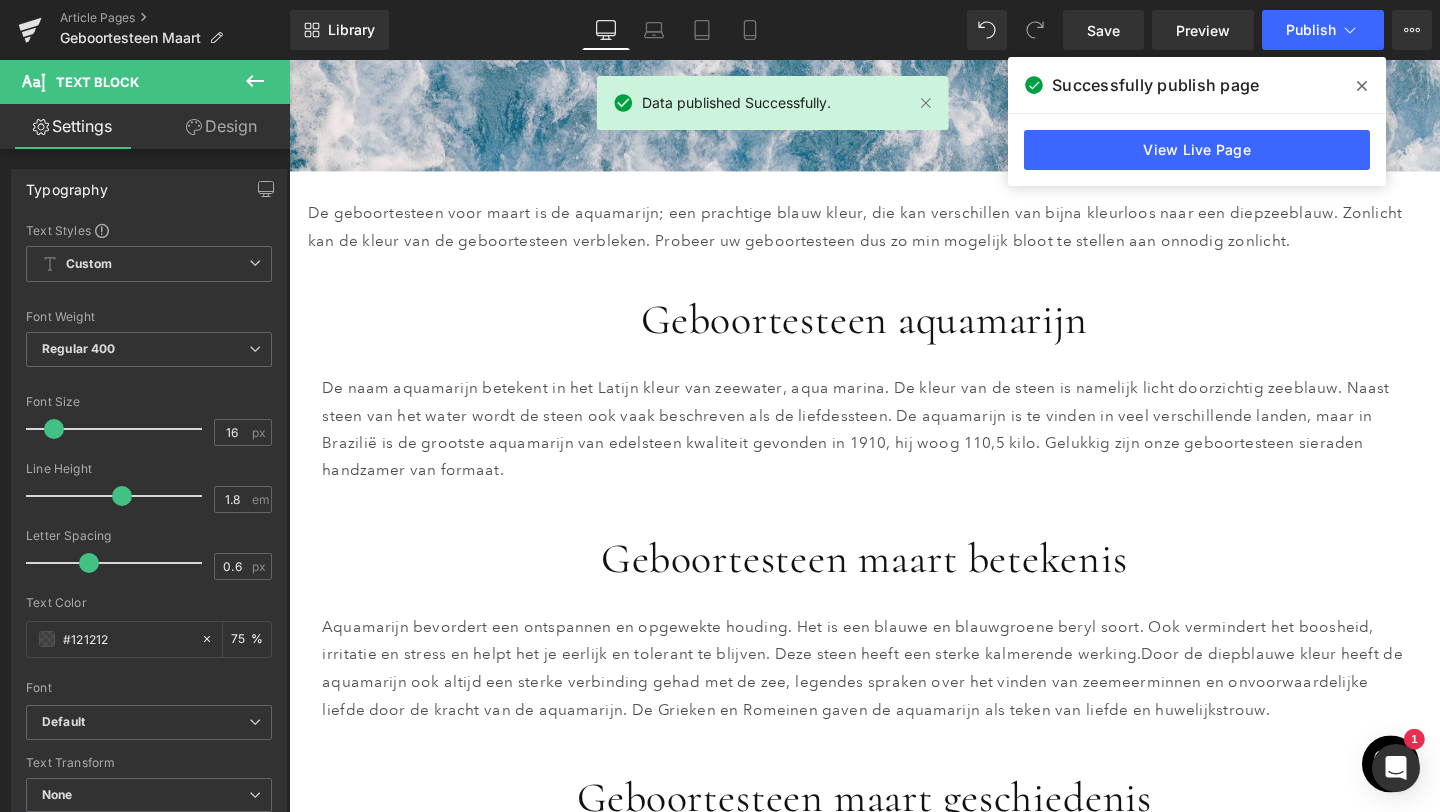 click at bounding box center [1362, 86] 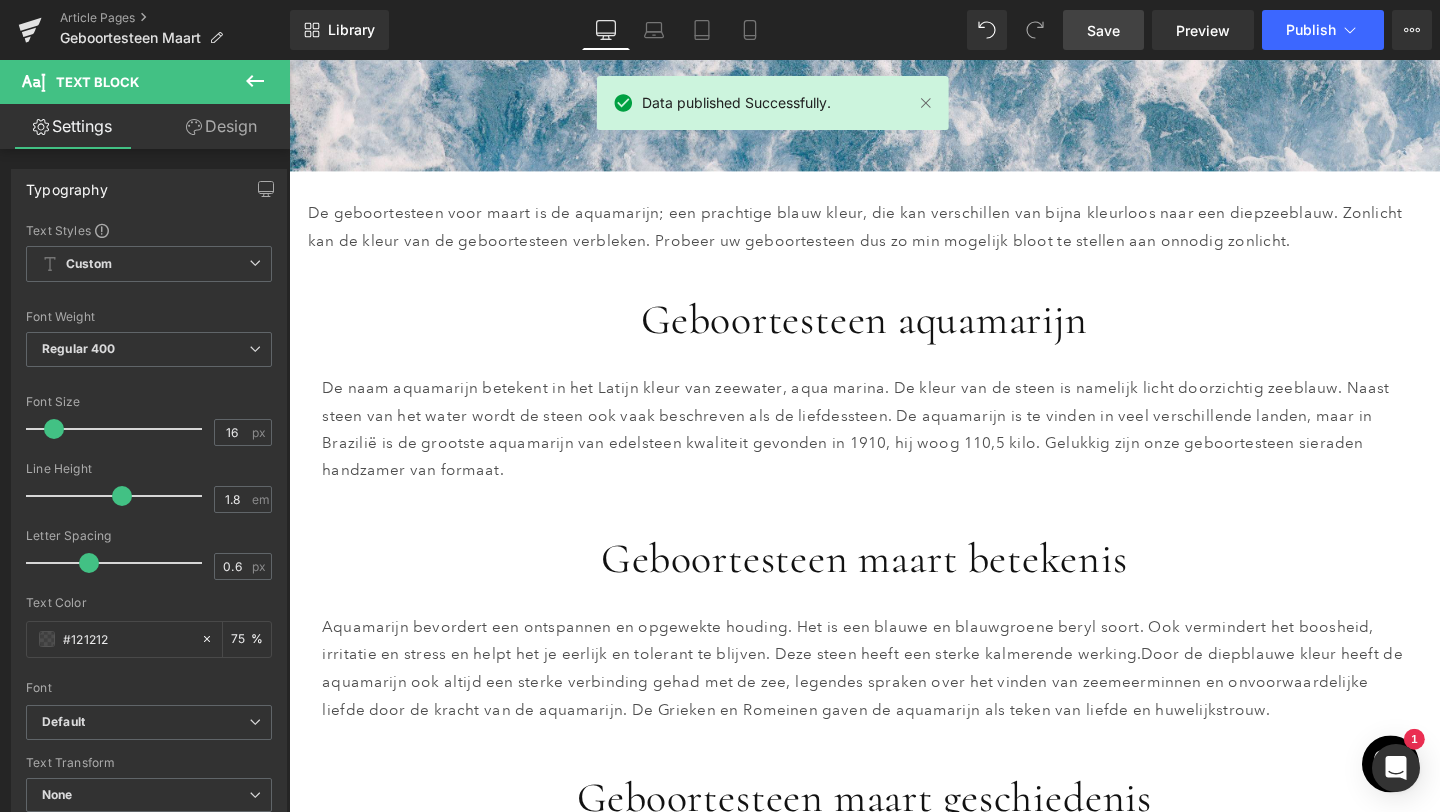 click on "Save" at bounding box center (1103, 30) 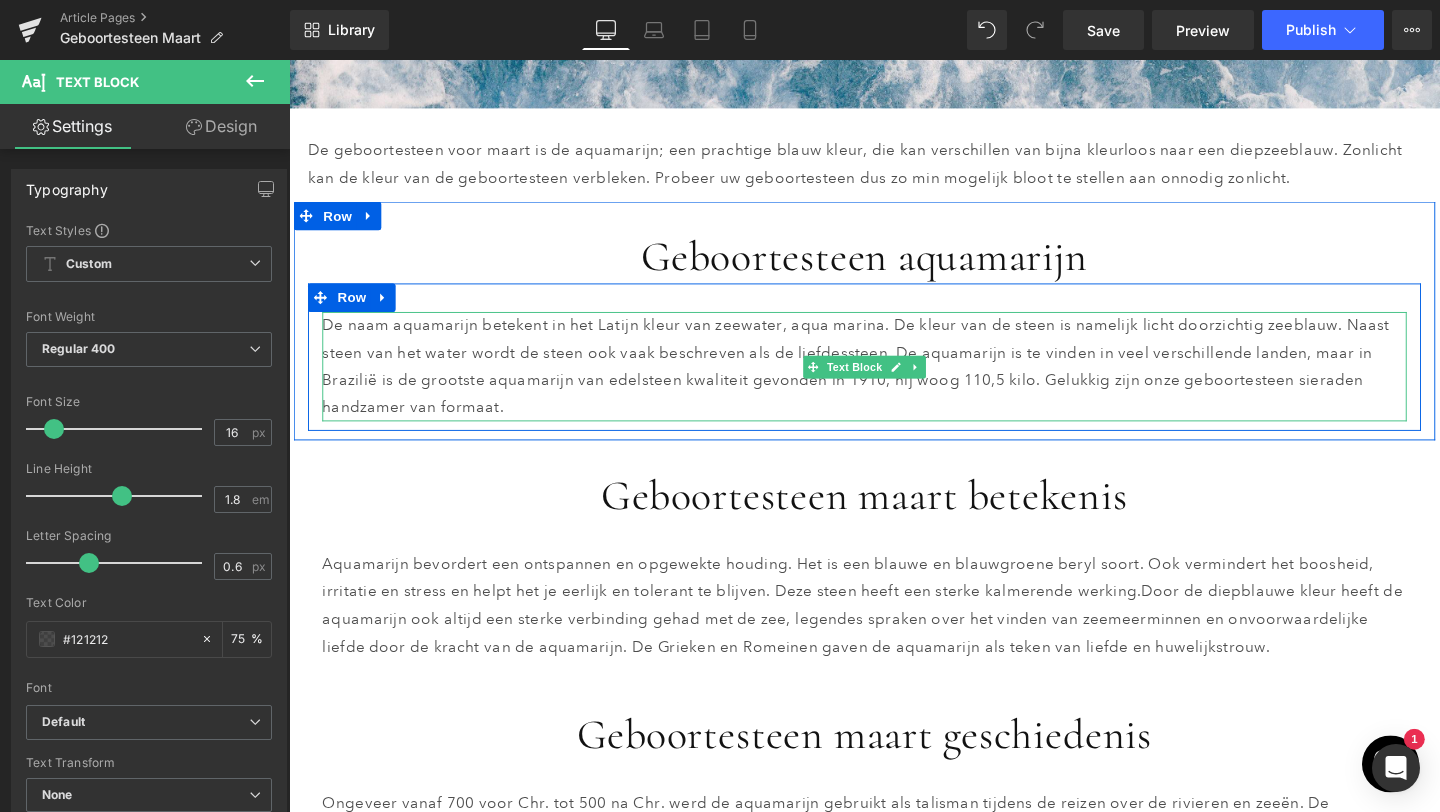scroll, scrollTop: 640, scrollLeft: 0, axis: vertical 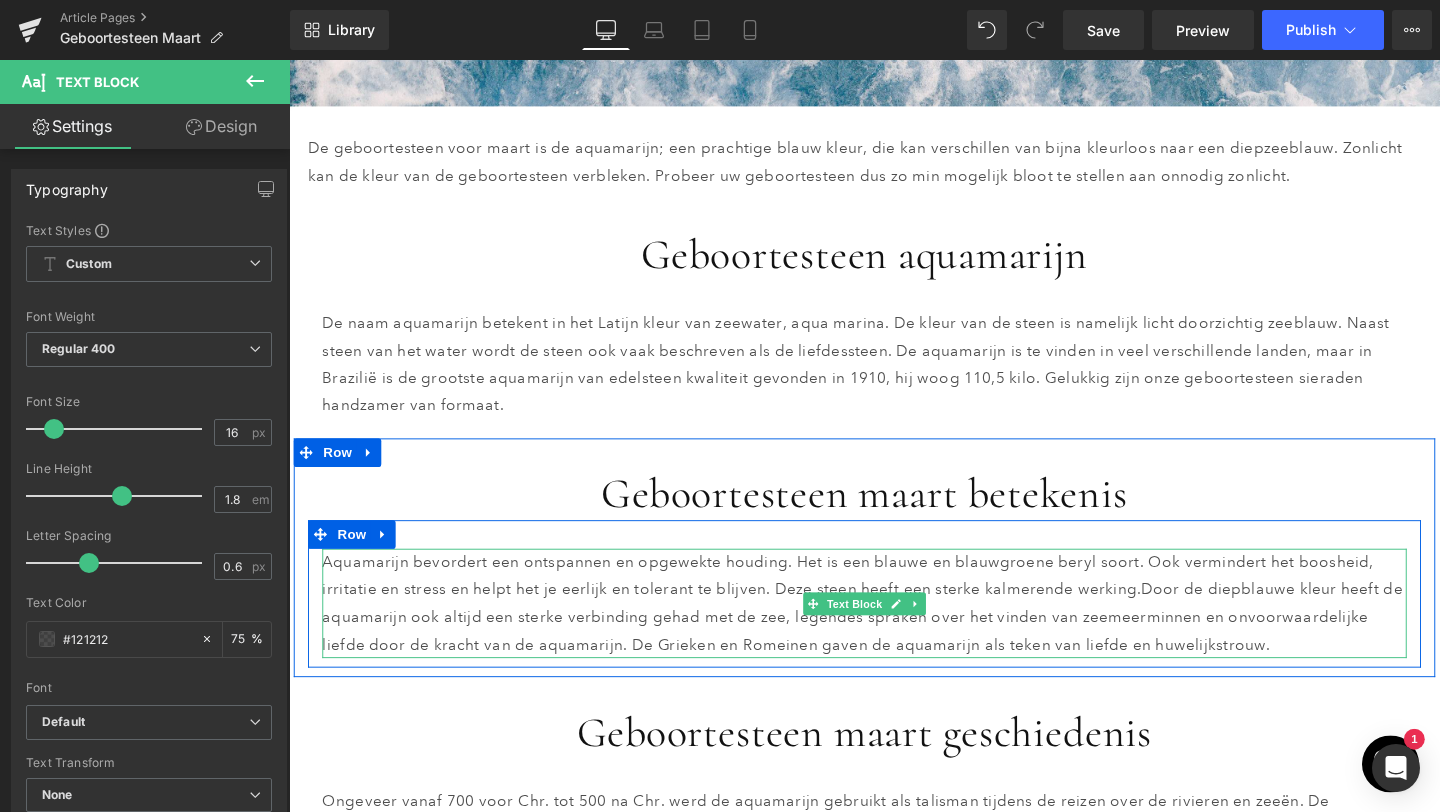 click on "Door de diepblauwe kleur heeft de aquamarijn ook altijd een sterke verbinding gehad met de zee, legendes spraken over het vinden van zeemeerminnen en onvoorwaardelijke liefde door de kracht van de aquamarijn. De Grieken en Romeinen gaven de aquamarijn als teken van liefde en huwelijkstrouw." at bounding box center (892, 645) 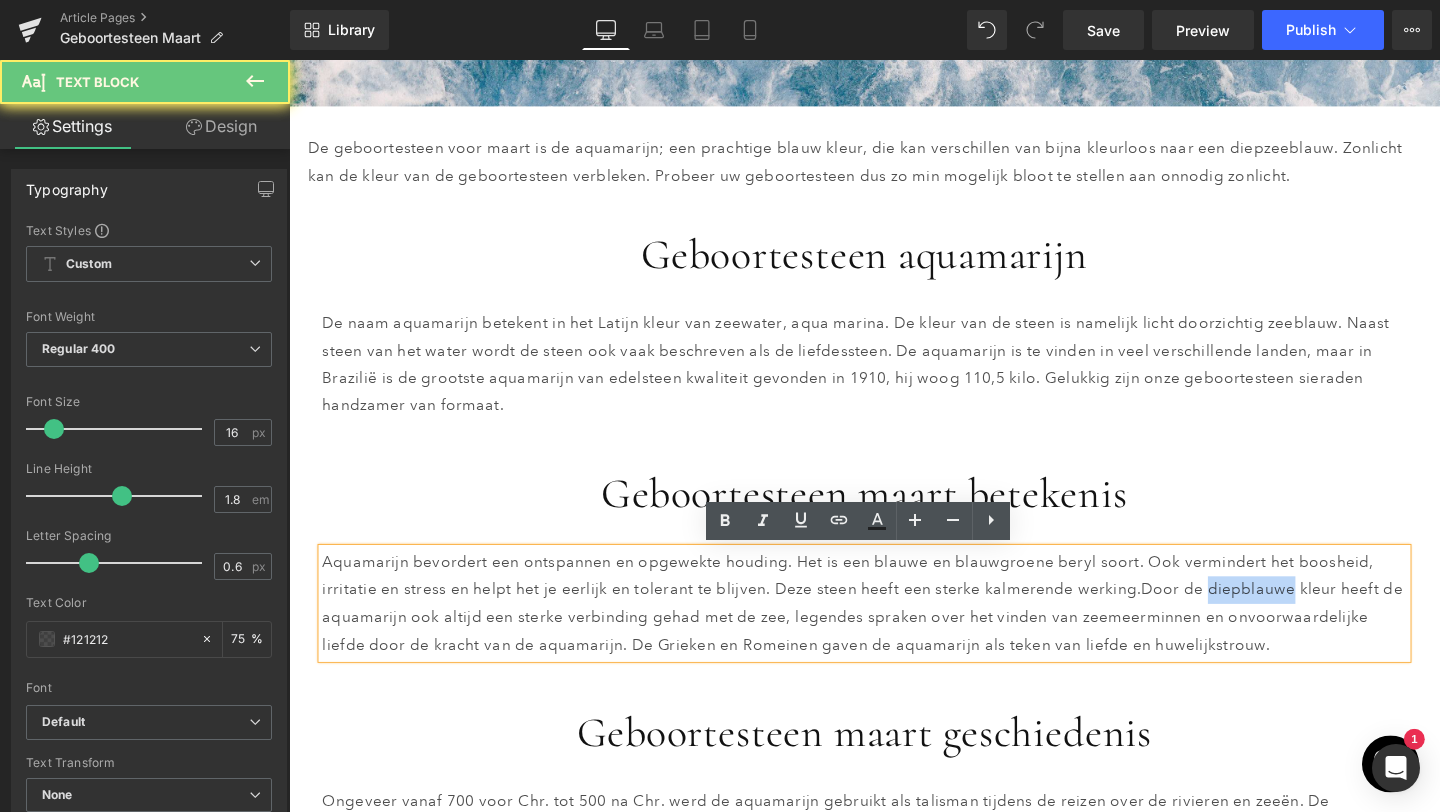 click on "Door de diepblauwe kleur heeft de aquamarijn ook altijd een sterke verbinding gehad met de zee, legendes spraken over het vinden van zeemeerminnen en onvoorwaardelijke liefde door de kracht van de aquamarijn. De Grieken en Romeinen gaven de aquamarijn als teken van liefde en huwelijkstrouw." at bounding box center (892, 645) 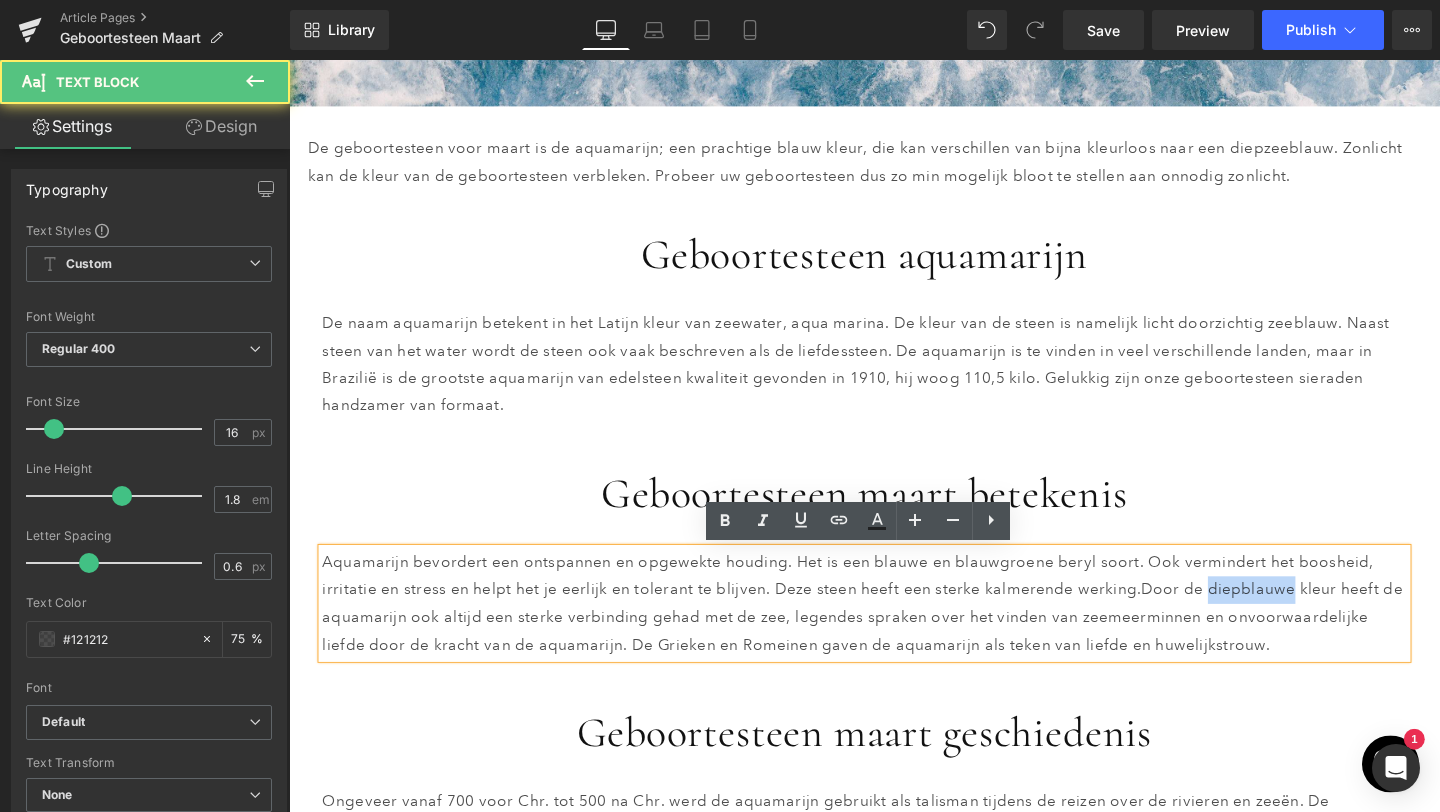 click on "Door de diepblauwe kleur heeft de aquamarijn ook altijd een sterke verbinding gehad met de zee, legendes spraken over het vinden van zeemeerminnen en onvoorwaardelijke liefde door de kracht van de aquamarijn. De Grieken en Romeinen gaven de aquamarijn als teken van liefde en huwelijkstrouw." at bounding box center [892, 645] 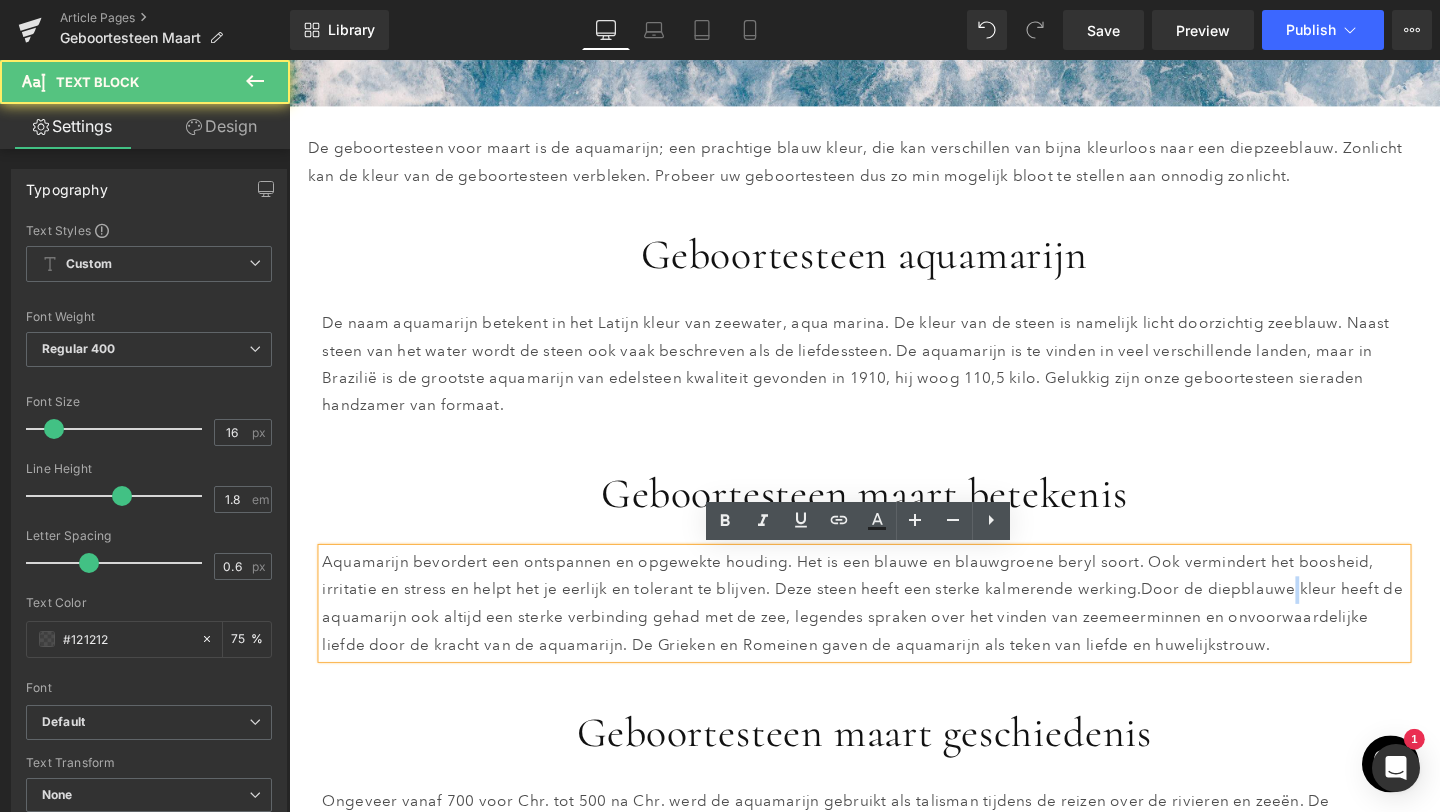 click on "Door de diepblauwe kleur heeft de aquamarijn ook altijd een sterke verbinding gehad met de zee, legendes spraken over het vinden van zeemeerminnen en onvoorwaardelijke liefde door de kracht van de aquamarijn. De Grieken en Romeinen gaven de aquamarijn als teken van liefde en huwelijkstrouw." at bounding box center (892, 645) 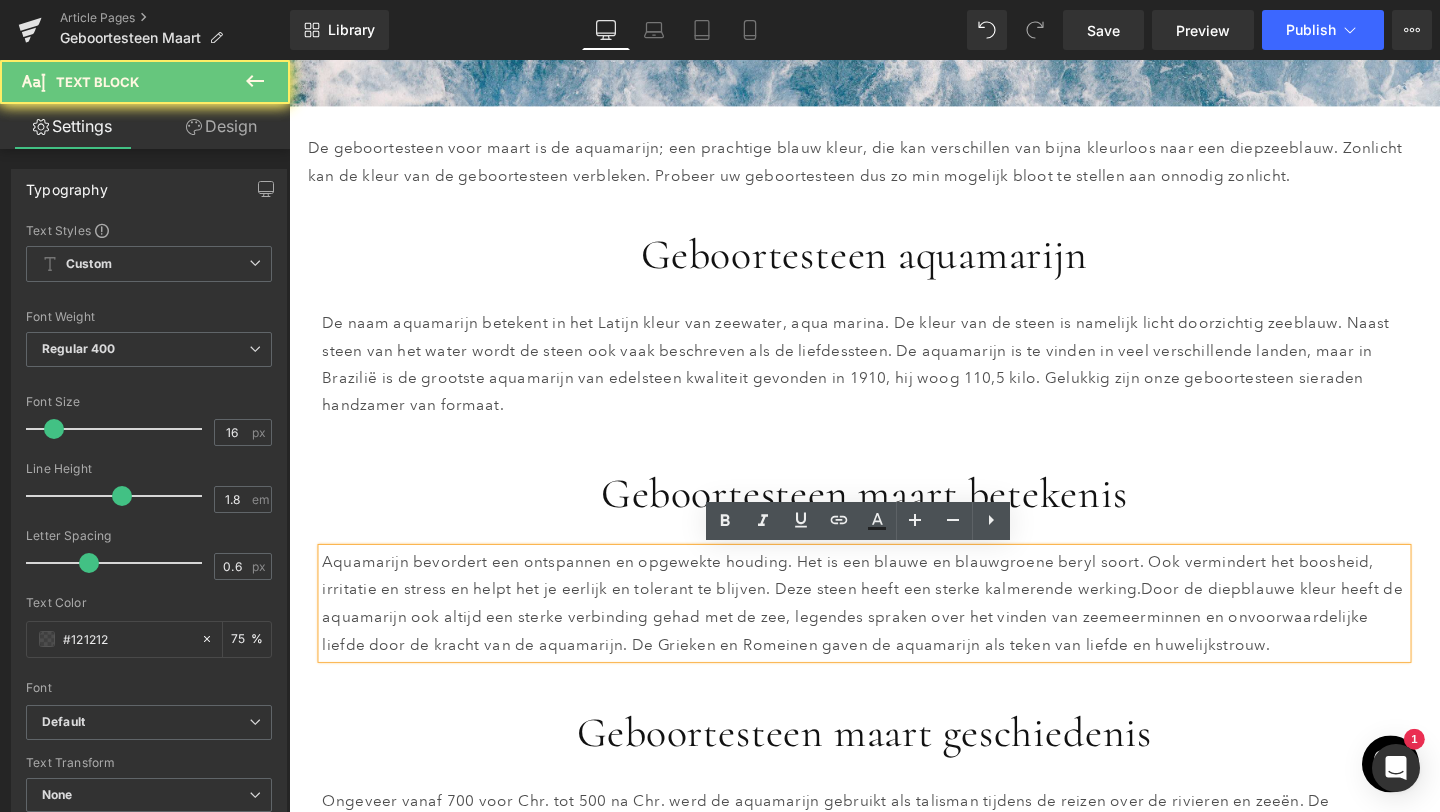 click on "Door de diepblauwe kleur heeft de aquamarijn ook altijd een sterke verbinding gehad met de zee, legendes spraken over het vinden van zeemeerminnen en onvoorwaardelijke liefde door de kracht van de aquamarijn. De Grieken en Romeinen gaven de aquamarijn als teken van liefde en huwelijkstrouw." at bounding box center (892, 645) 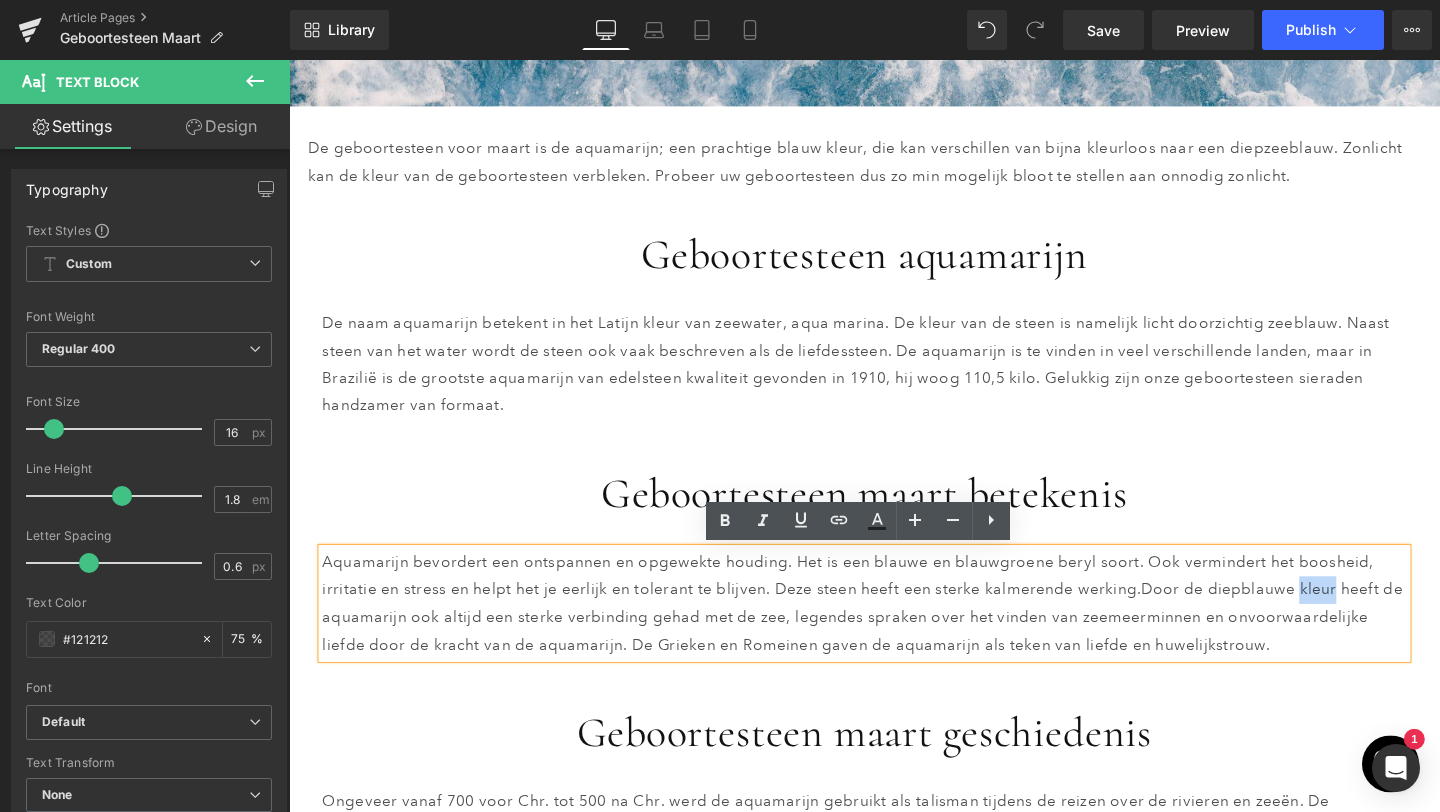 click on "Door de diepblauwe kleur heeft de aquamarijn ook altijd een sterke verbinding gehad met de zee, legendes spraken over het vinden van zeemeerminnen en onvoorwaardelijke liefde door de kracht van de aquamarijn. De Grieken en Romeinen gaven de aquamarijn als teken van liefde en huwelijkstrouw." at bounding box center (892, 645) 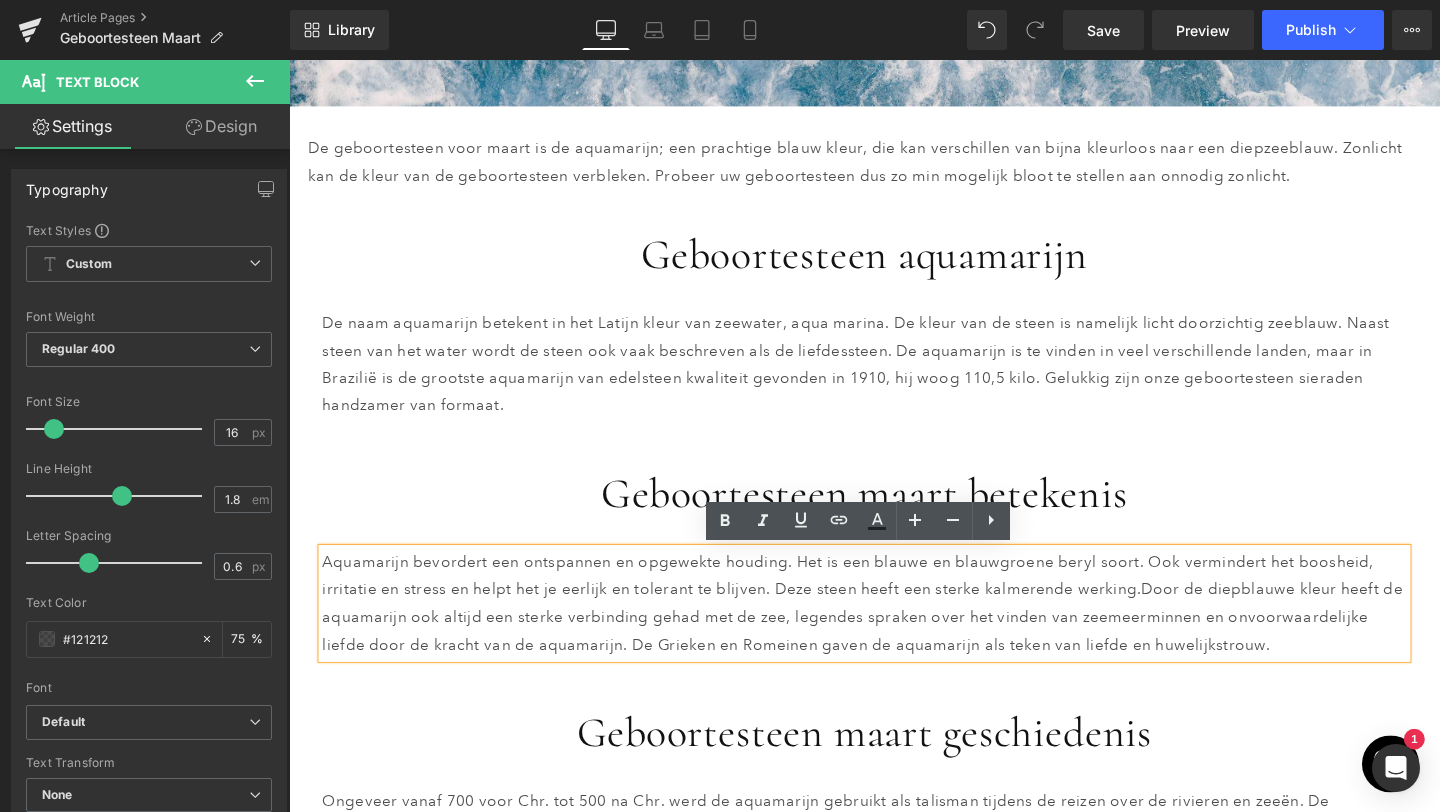 click on "Door de diepblauwe kleur heeft de aquamarijn ook altijd een sterke verbinding gehad met de zee, legendes spraken over het vinden van zeemeerminnen en onvoorwaardelijke liefde door de kracht van de aquamarijn. De Grieken en Romeinen gaven de aquamarijn als teken van liefde en huwelijkstrouw." at bounding box center (892, 645) 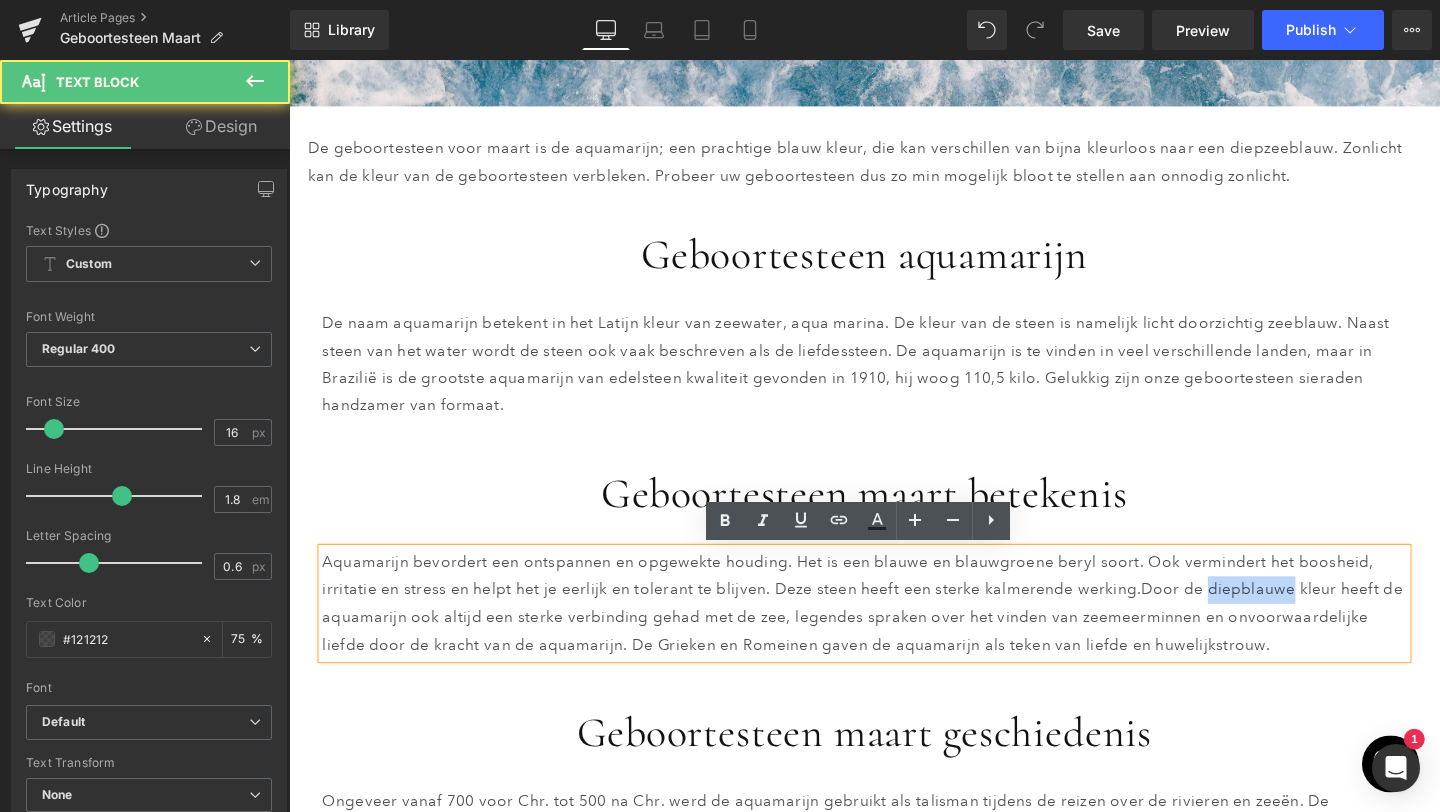 click on "Door de diepblauwe kleur heeft de aquamarijn ook altijd een sterke verbinding gehad met de zee, legendes spraken over het vinden van zeemeerminnen en onvoorwaardelijke liefde door de kracht van de aquamarijn. De Grieken en Romeinen gaven de aquamarijn als teken van liefde en huwelijkstrouw." at bounding box center [892, 645] 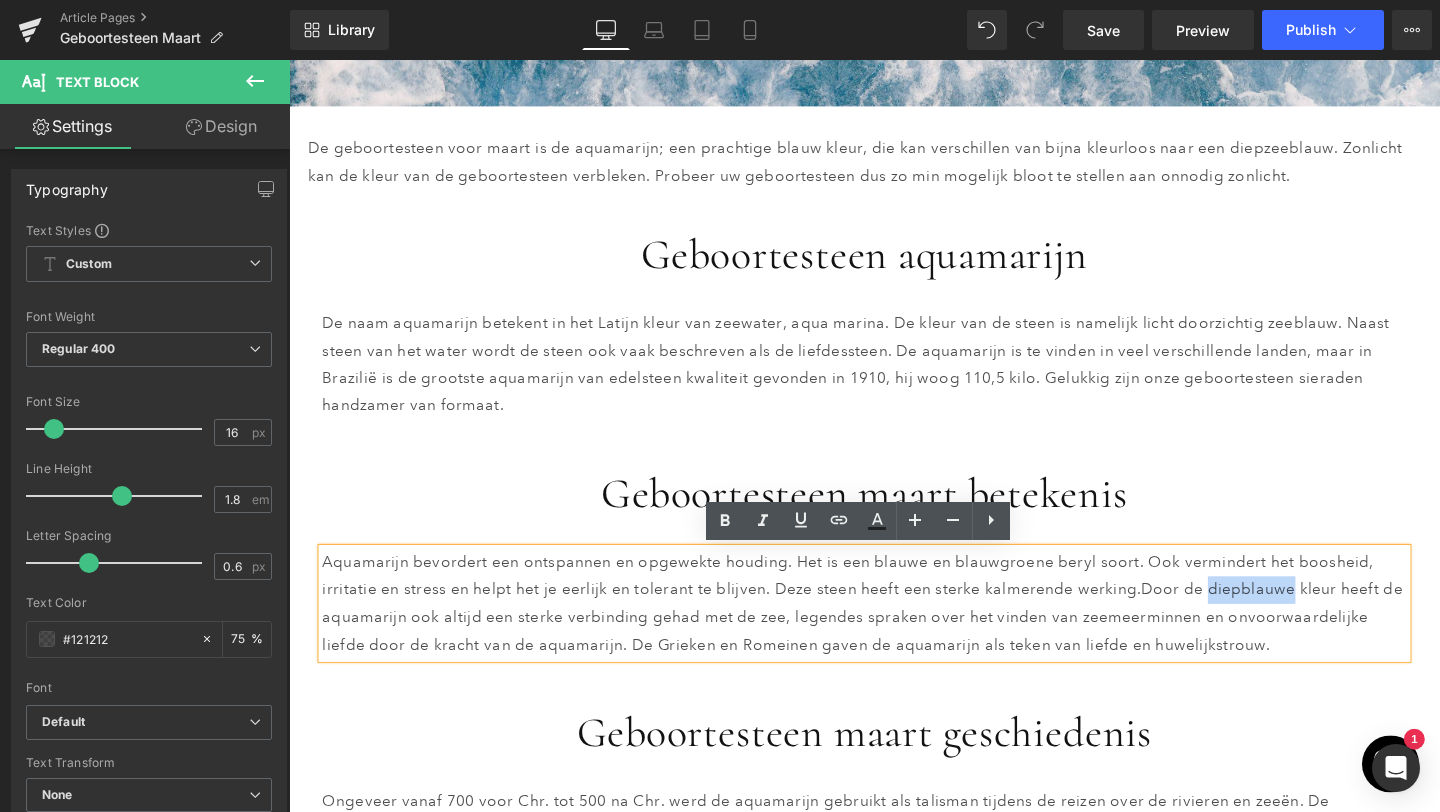 type 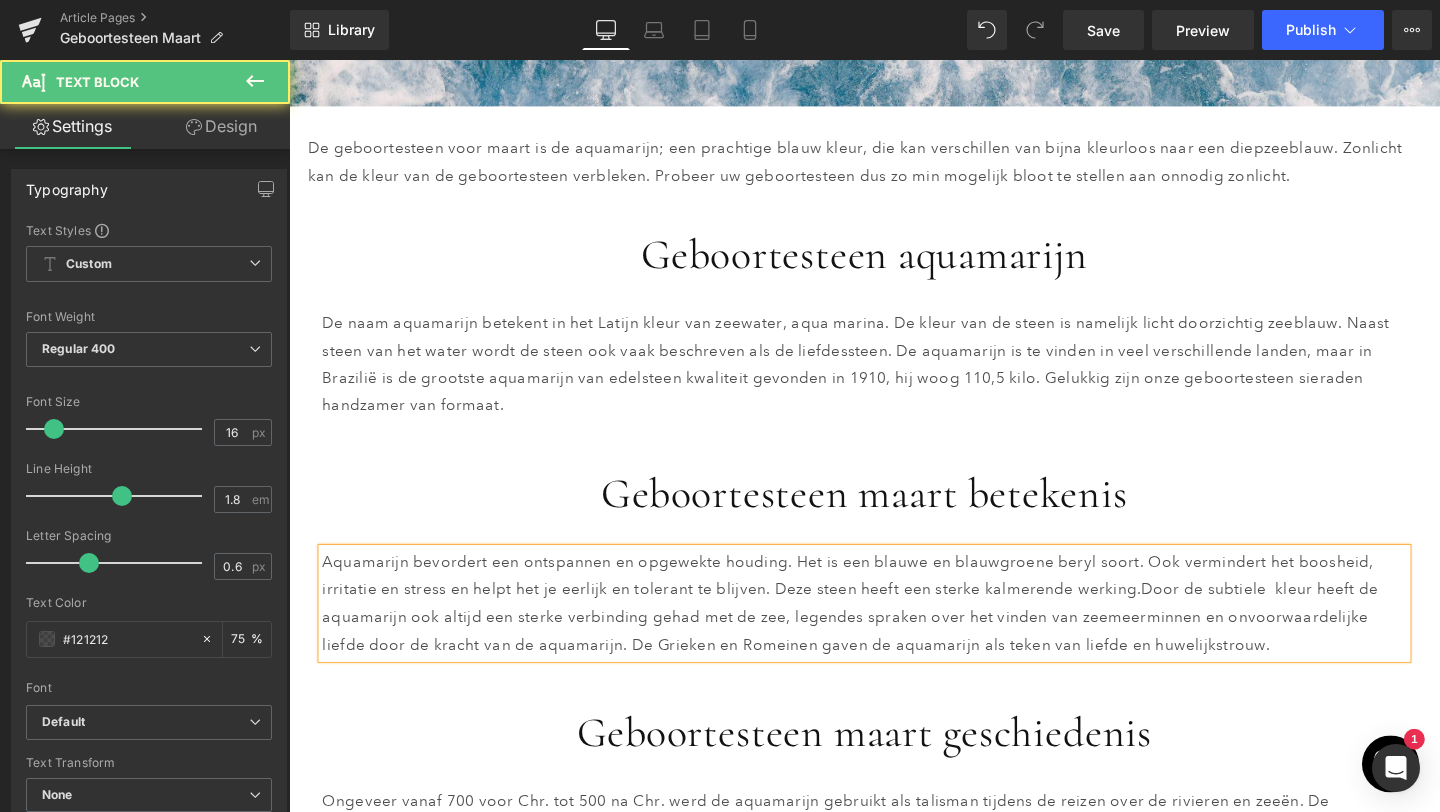 click on "Door de subtiele  kleur heeft de aquamarijn ook altijd een sterke verbinding gehad met de zee, legendes spraken over het vinden van zeemeerminnen en onvoorwaardelijke liefde door de kracht van de aquamarijn. De Grieken en Romeinen gaven de aquamarijn als teken van liefde en huwelijkstrouw." at bounding box center (879, 645) 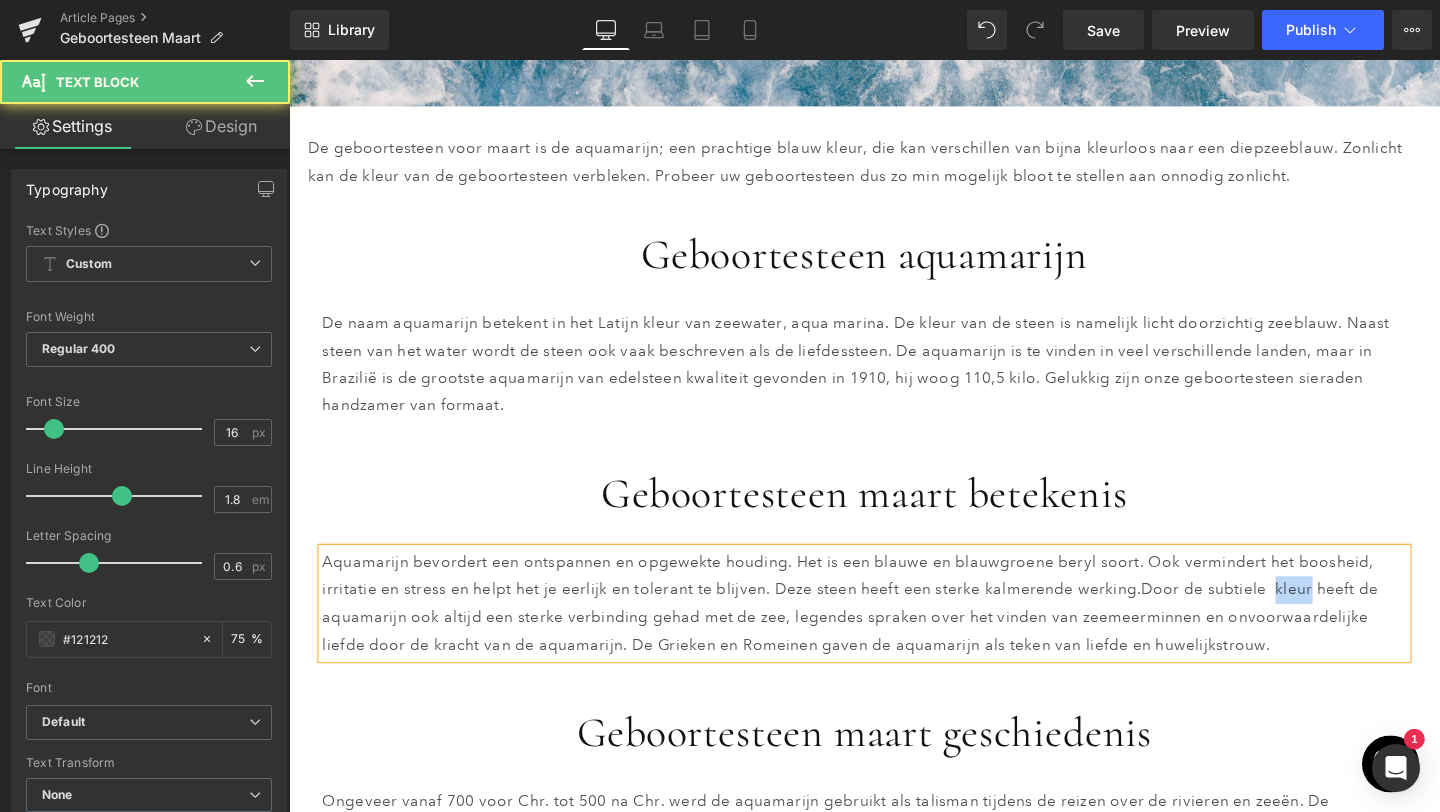 click on "Door de subtiele  kleur heeft de aquamarijn ook altijd een sterke verbinding gehad met de zee, legendes spraken over het vinden van zeemeerminnen en onvoorwaardelijke liefde door de kracht van de aquamarijn. De Grieken en Romeinen gaven de aquamarijn als teken van liefde en huwelijkstrouw." at bounding box center [879, 645] 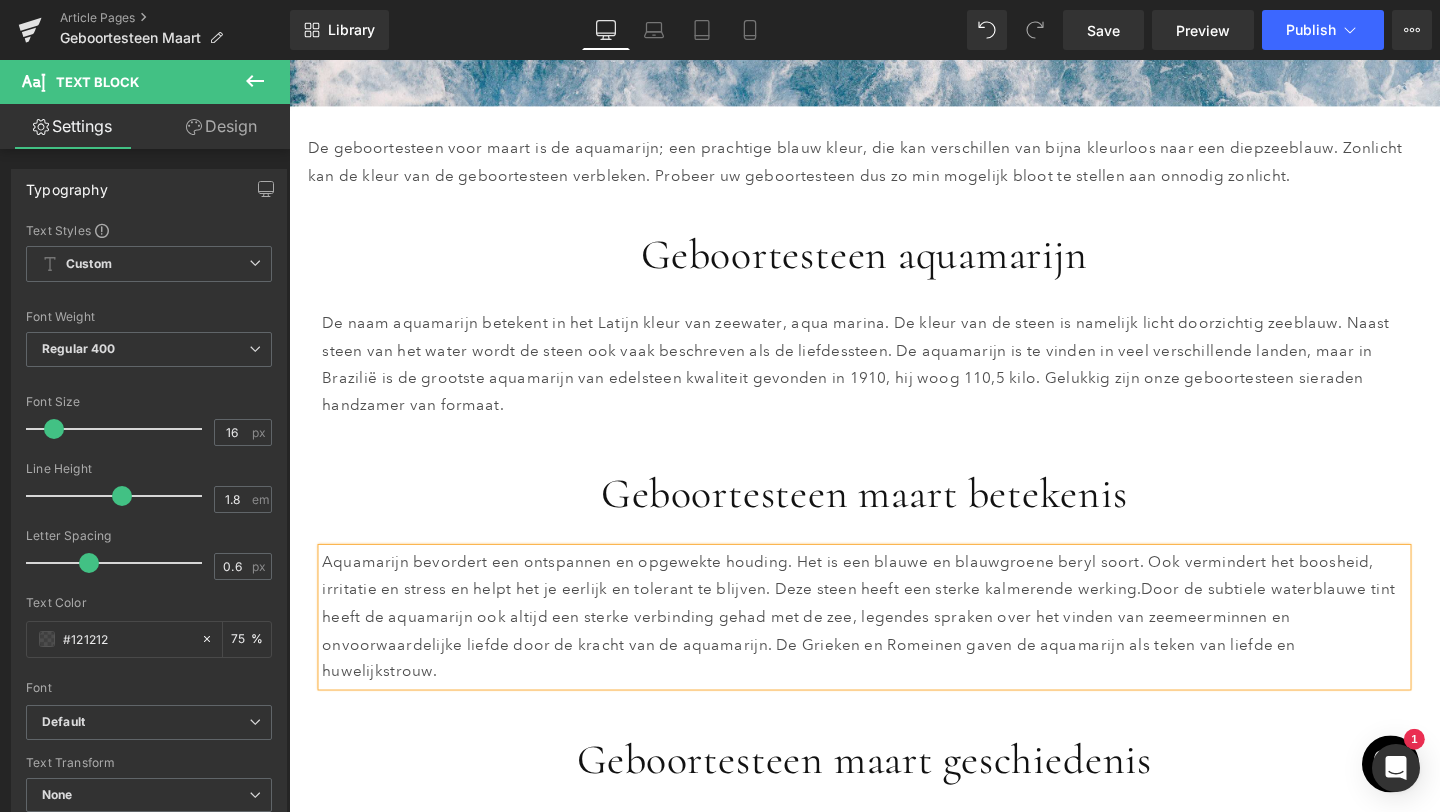click on "Aquamarijn bevordert een ontspannen en opgewekte houding. Het is een blauwe en blauwgroene beryl soort. Ook vermindert het boosheid, irritatie en stress en helpt het je eerlijk en tolerant te blijven. Deze steen heeft een sterke kalmerende werking.  Door de subtiele waterblauwe tint heeft de aquamarijn ook altijd een sterke verbinding gehad met de zee, legendes spraken over het vinden van zeemeerminnen en onvoorwaardelijke liefde door de kracht van de aquamarijn. De Grieken en Romeinen gaven de aquamarijn als teken van liefde en huwelijkstrouw. Text Block         Row" at bounding box center (894, 636) 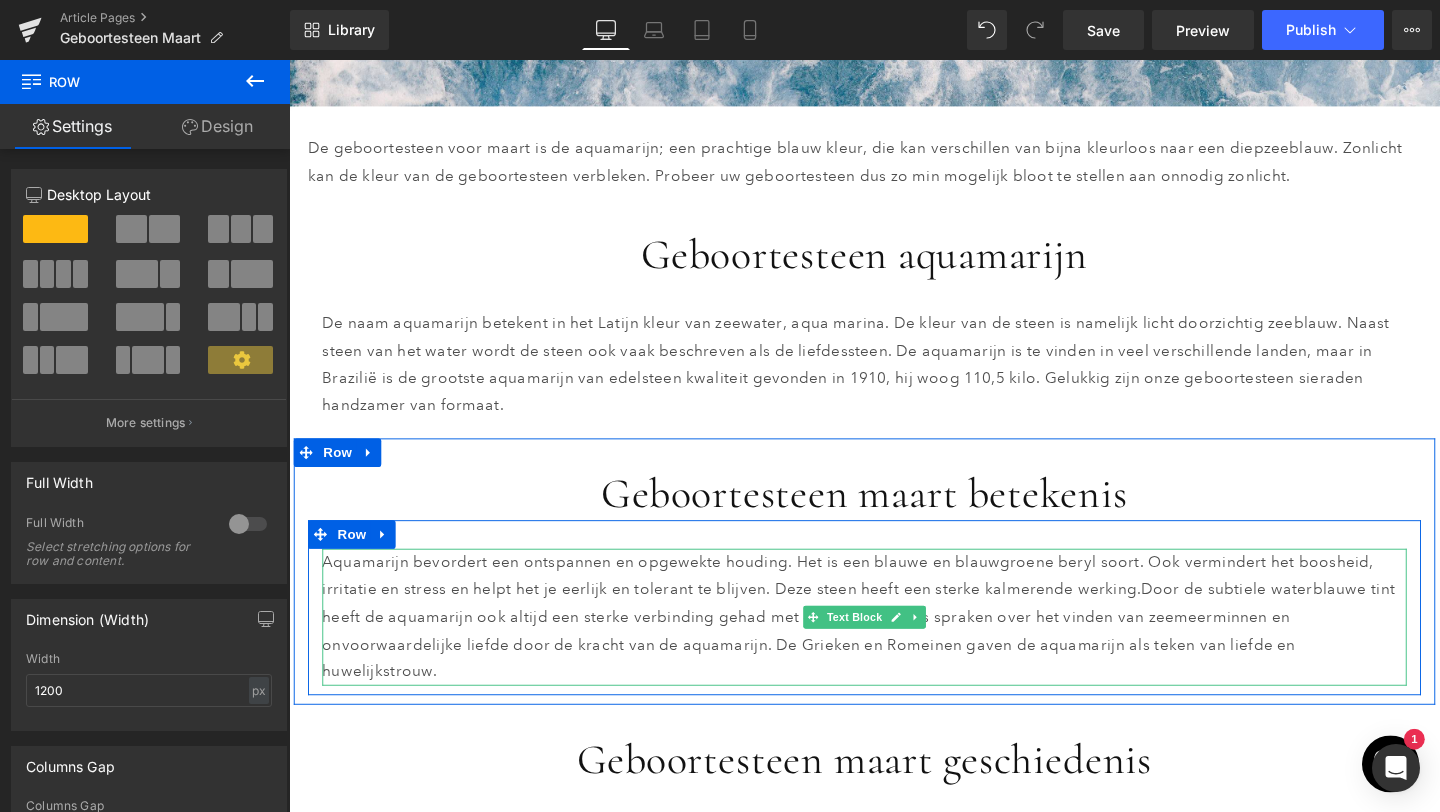 click on "Door de subtiele waterblauwe tint heeft de aquamarijn ook altijd een sterke verbinding gehad met de zee, legendes spraken over het vinden van zeemeerminnen en onvoorwaardelijke liefde door de kracht van de aquamarijn. De Grieken en Romeinen gaven de aquamarijn als teken van liefde en huwelijkstrouw." at bounding box center (888, 659) 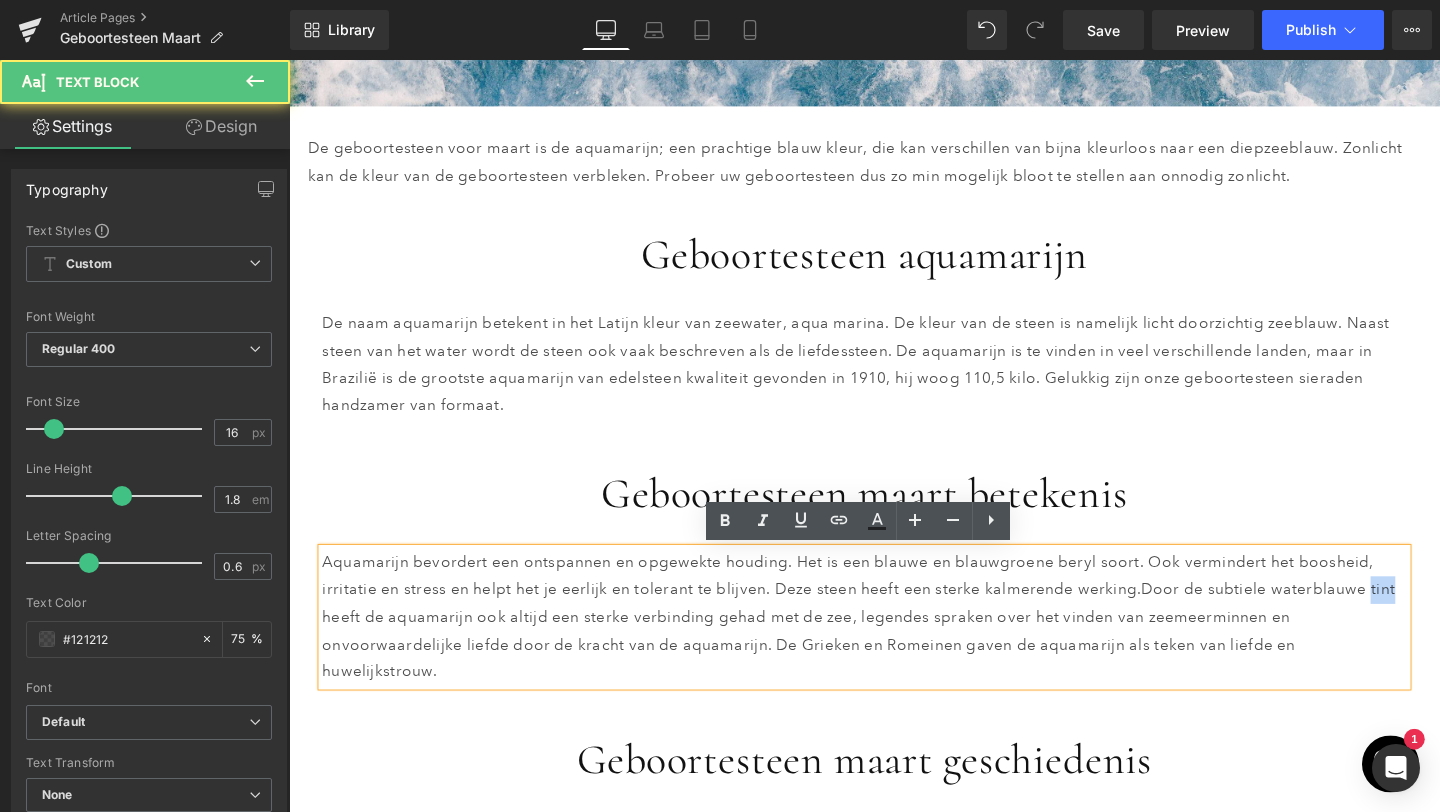 click on "Door de subtiele waterblauwe tint heeft de aquamarijn ook altijd een sterke verbinding gehad met de zee, legendes spraken over het vinden van zeemeerminnen en onvoorwaardelijke liefde door de kracht van de aquamarijn. De Grieken en Romeinen gaven de aquamarijn als teken van liefde en huwelijkstrouw." at bounding box center [888, 659] 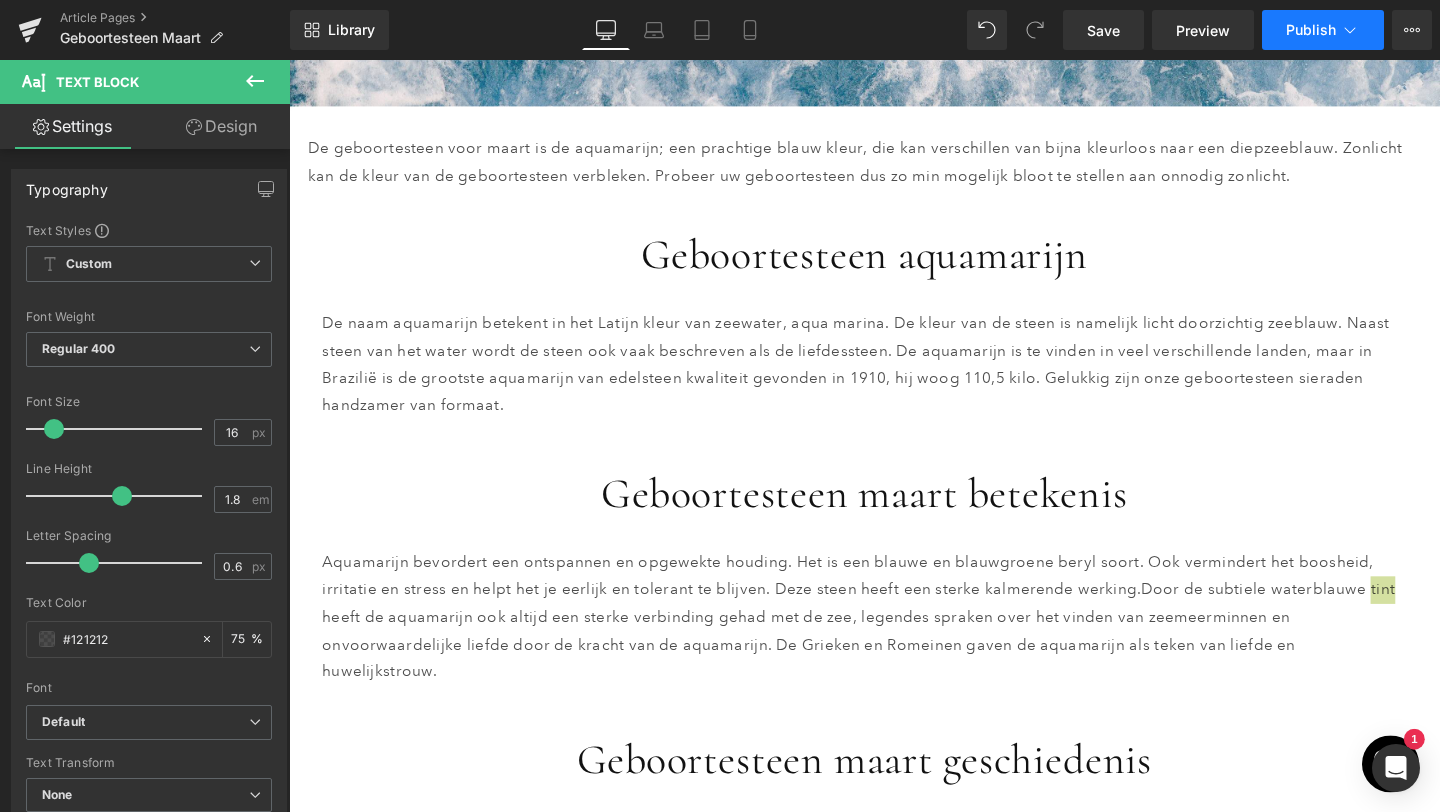 click on "Publish" at bounding box center (1311, 30) 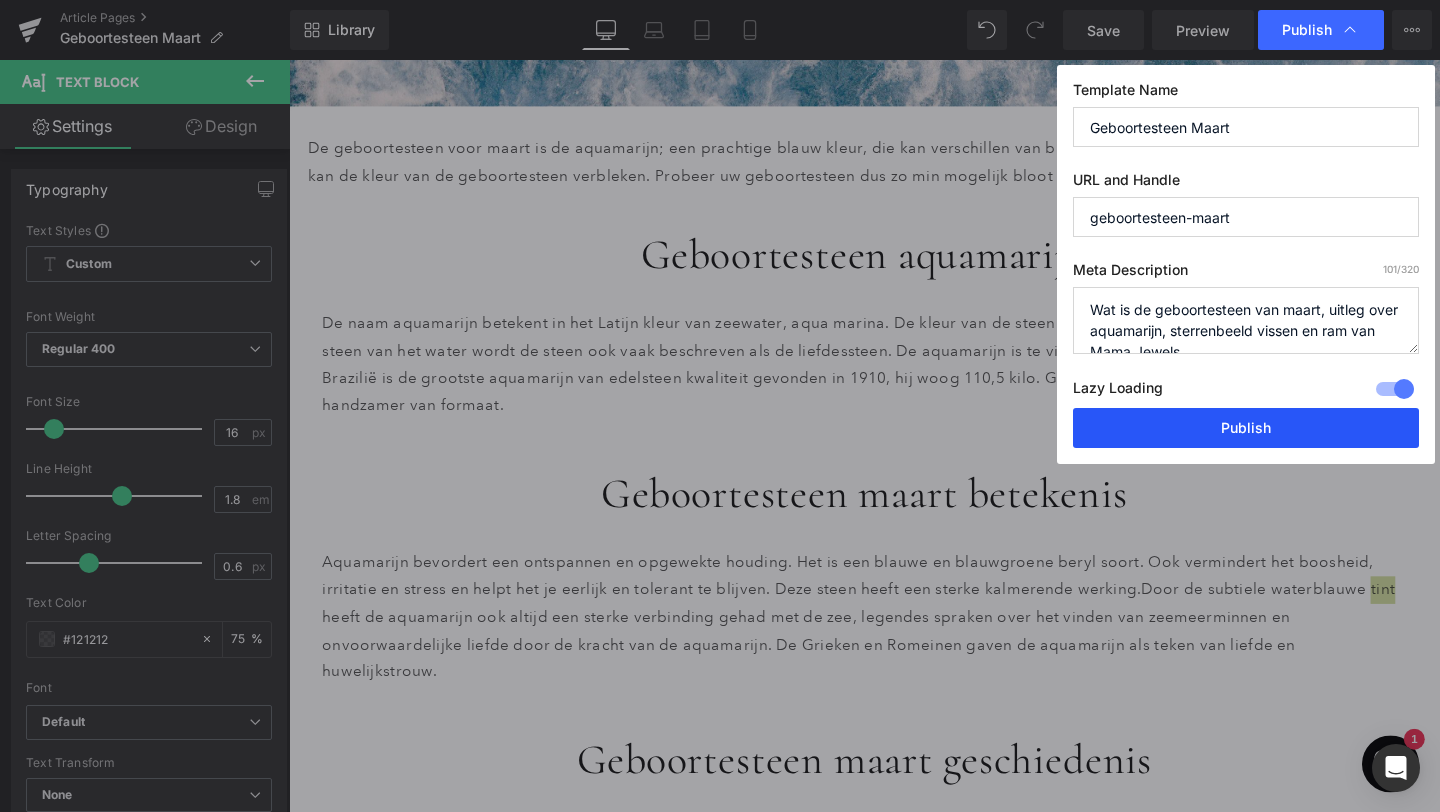 click on "Publish" at bounding box center [1246, 428] 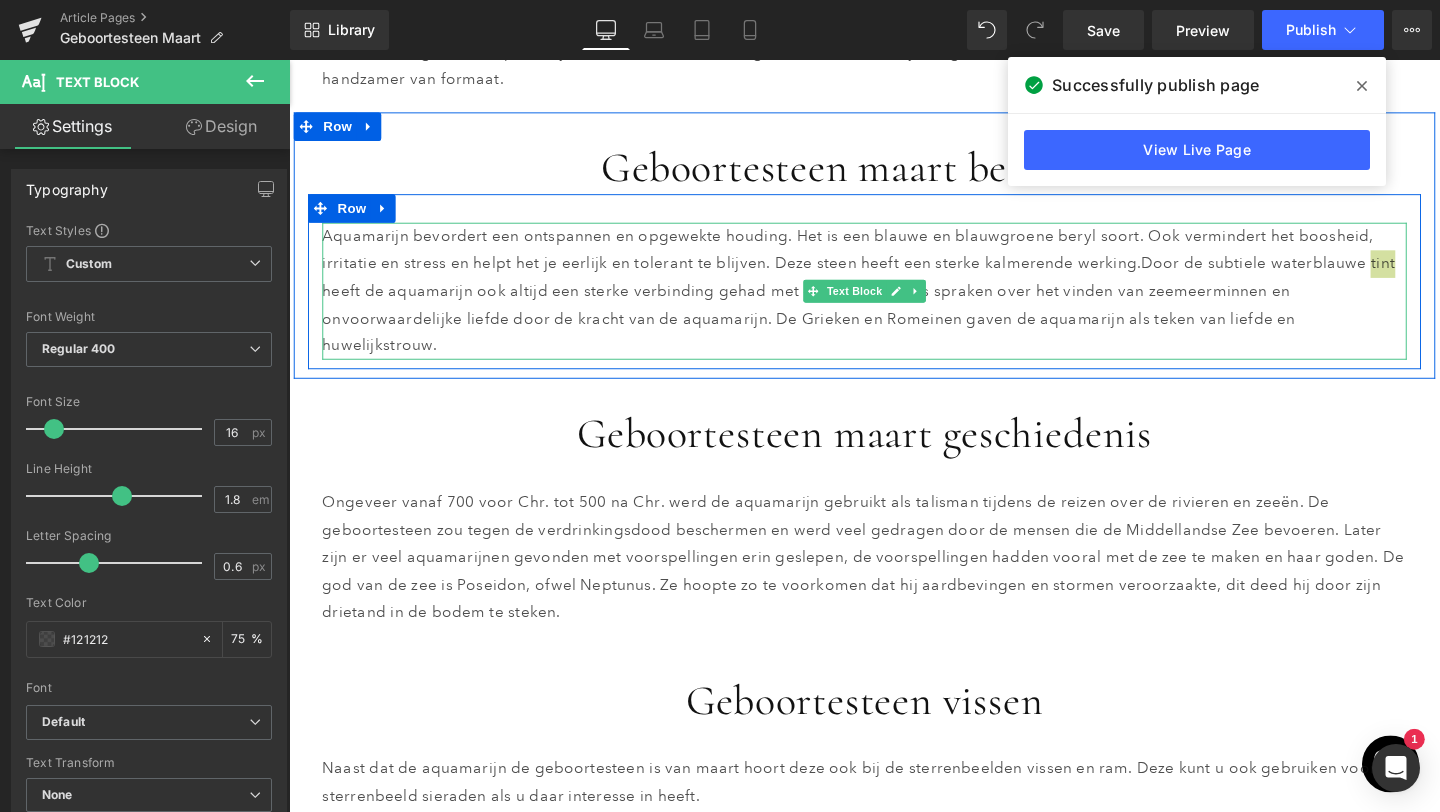 scroll, scrollTop: 987, scrollLeft: 0, axis: vertical 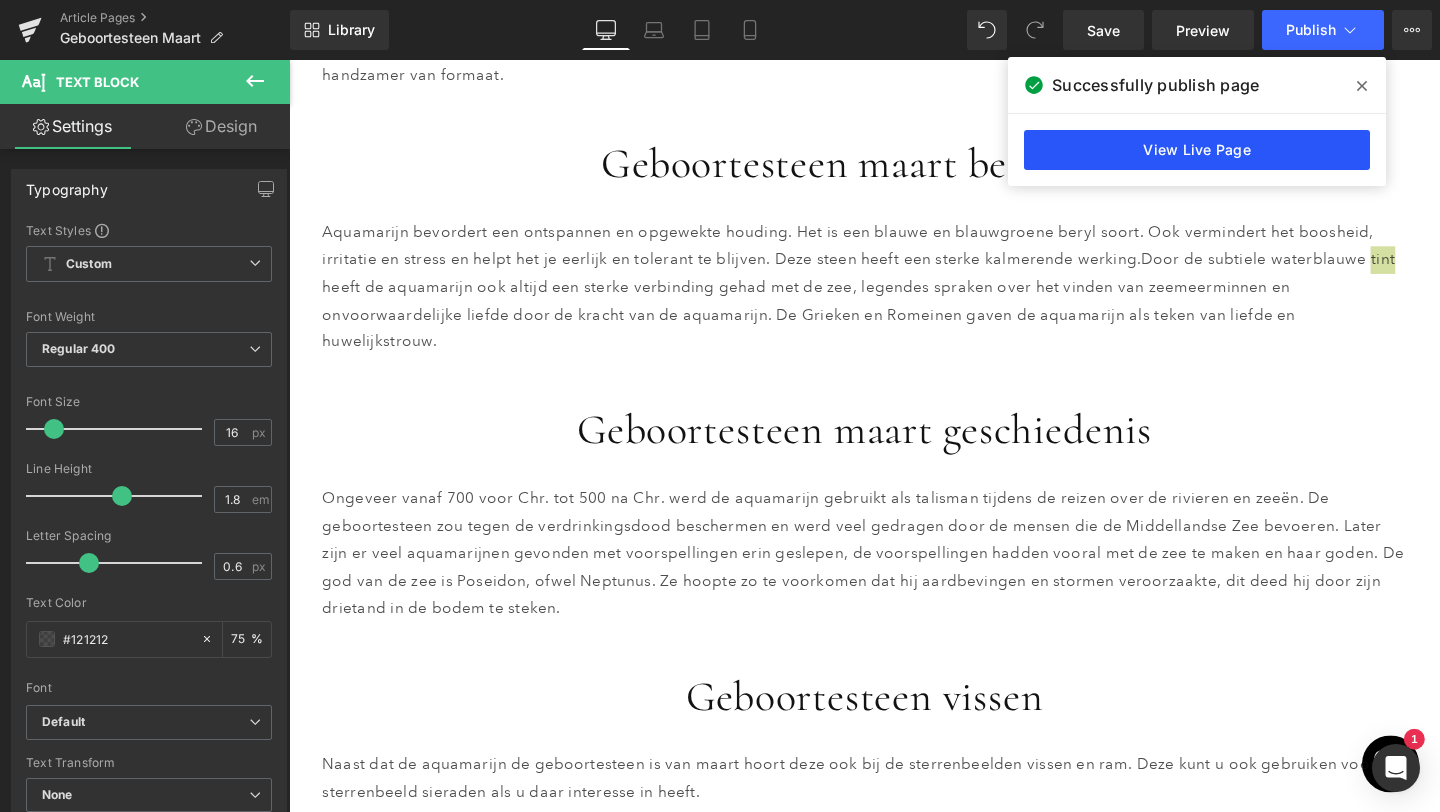 click on "View Live Page" at bounding box center (1197, 150) 